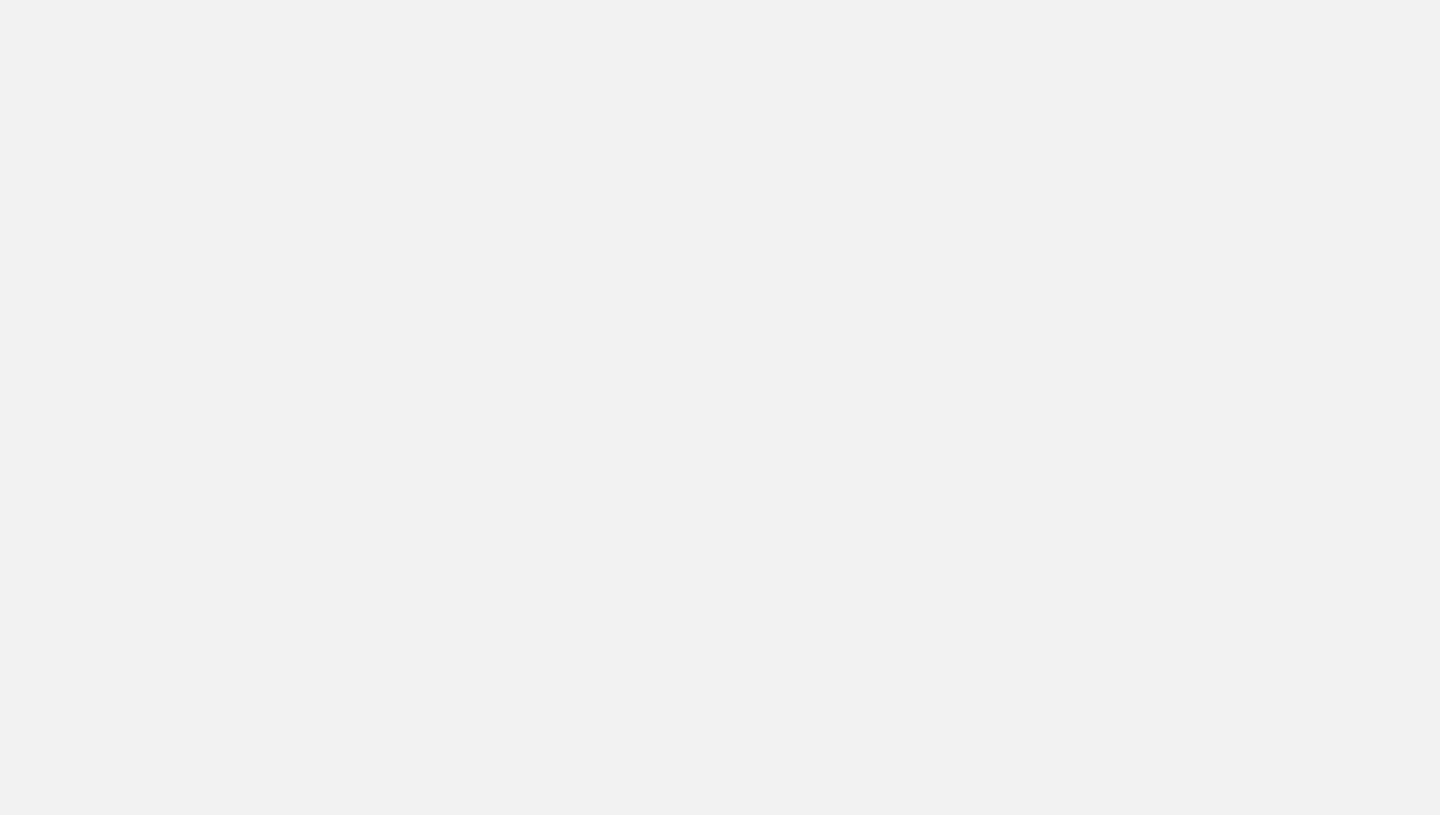 scroll, scrollTop: 0, scrollLeft: 0, axis: both 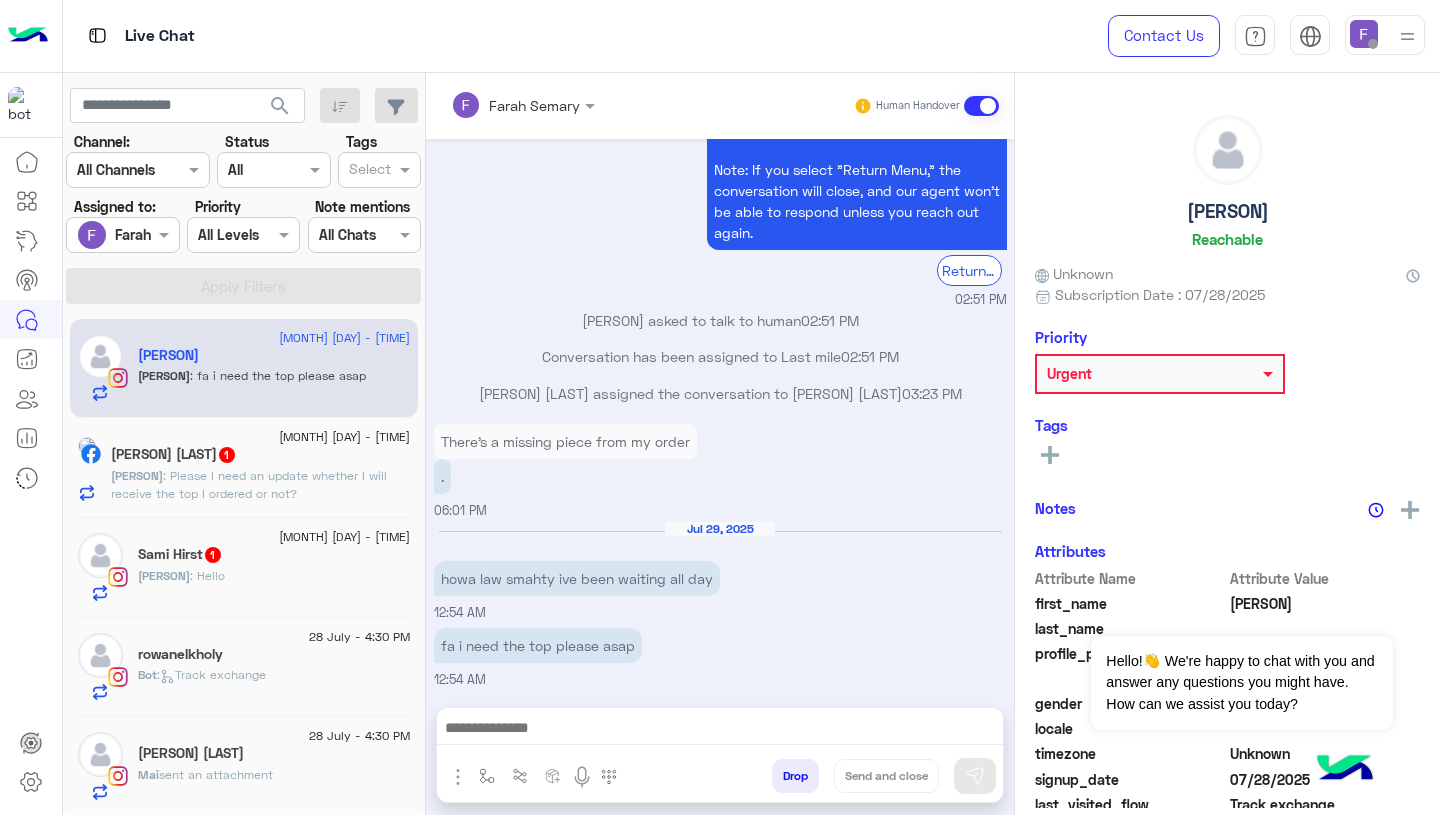 click at bounding box center (1364, 34) 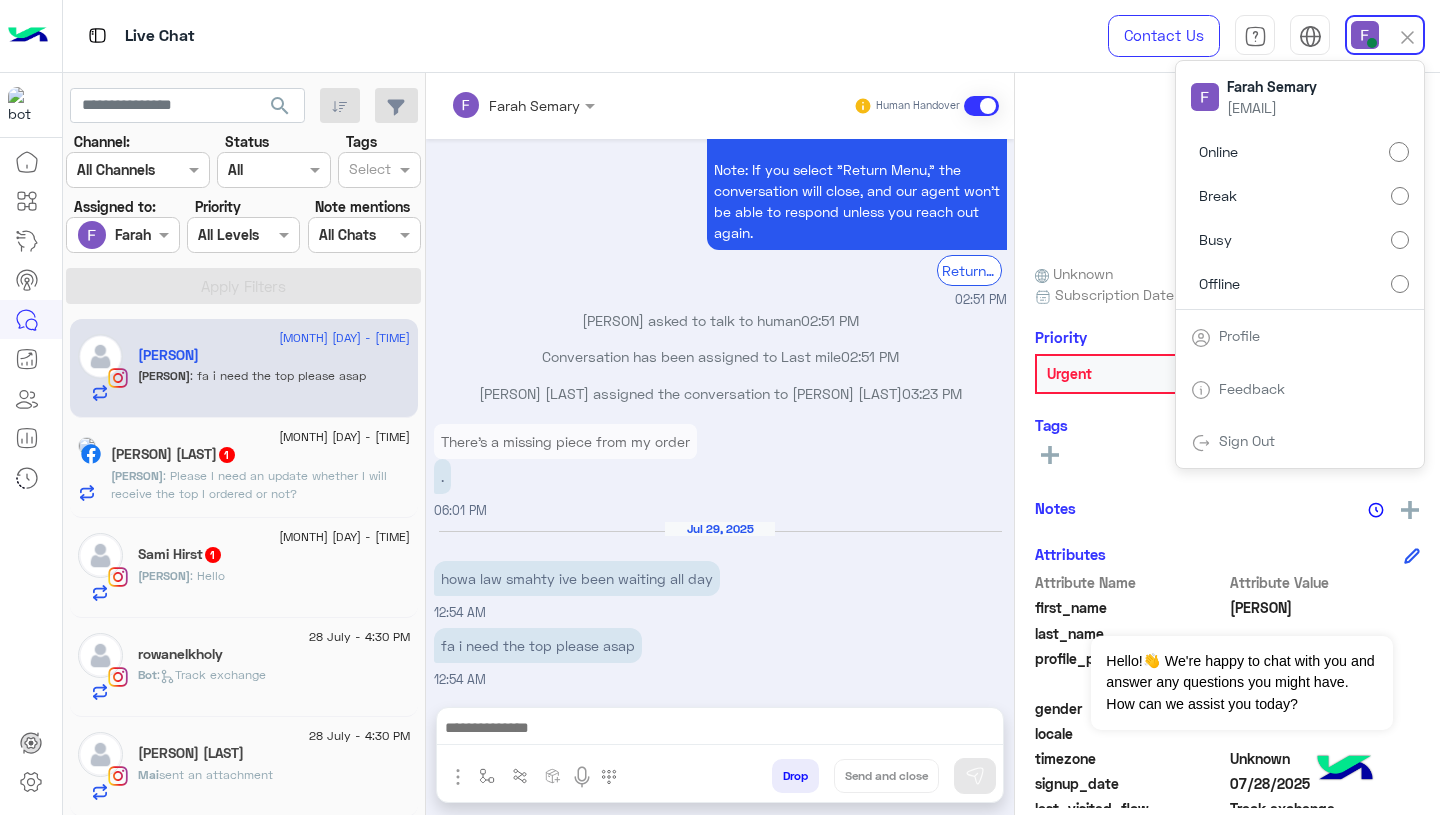 click at bounding box center (100, 235) 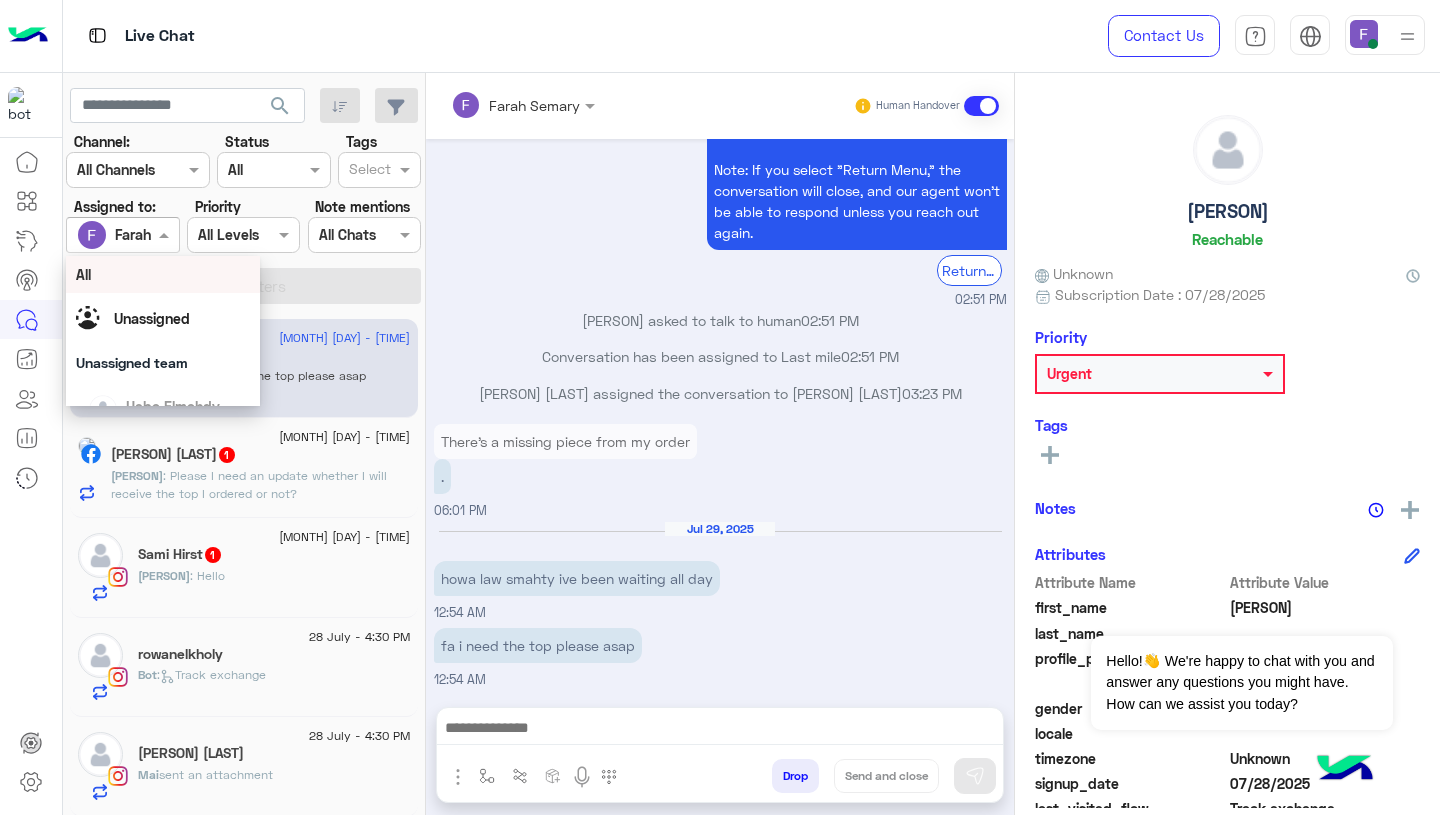 click on "All" at bounding box center [163, 274] 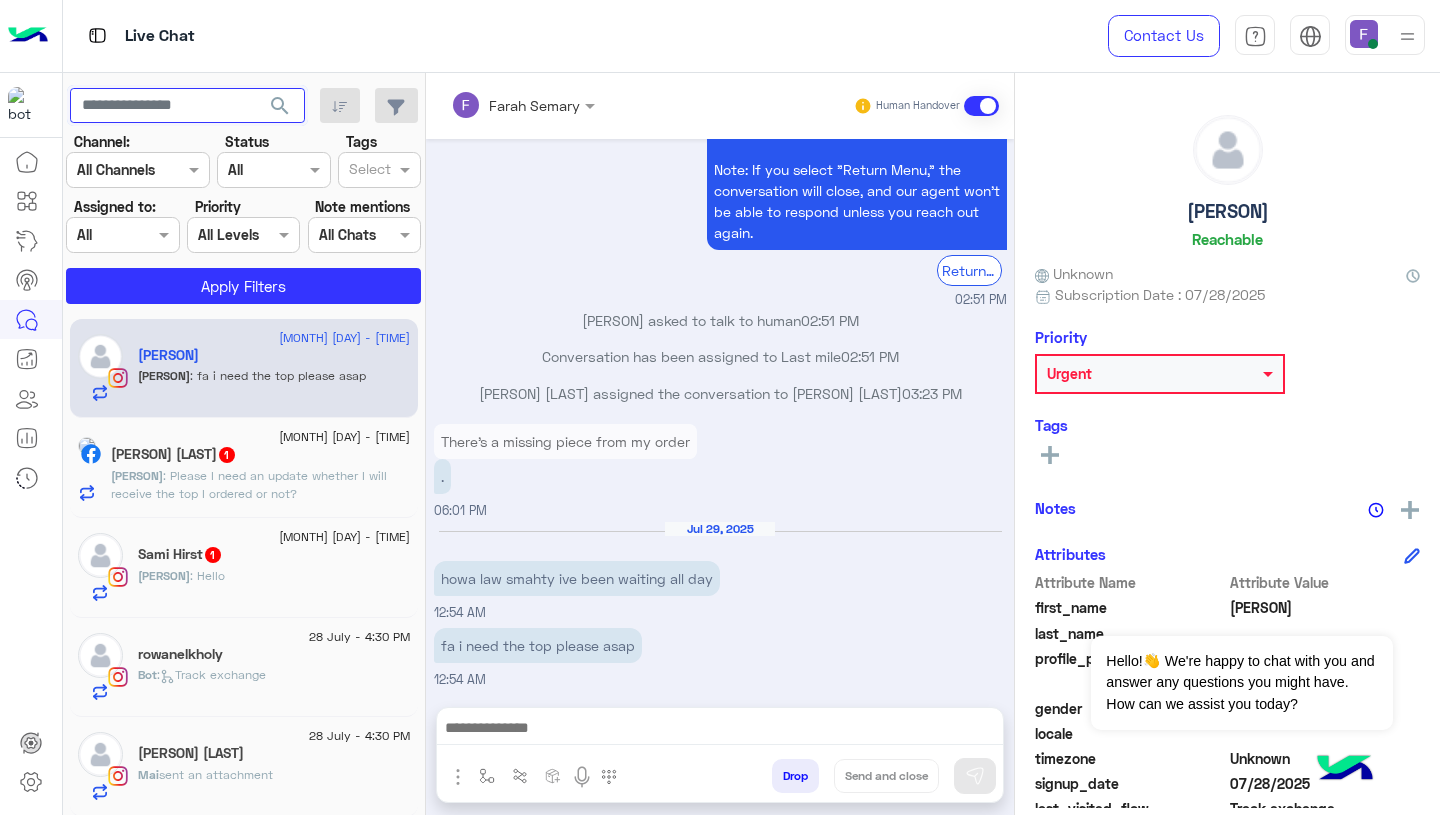 click at bounding box center [187, 106] 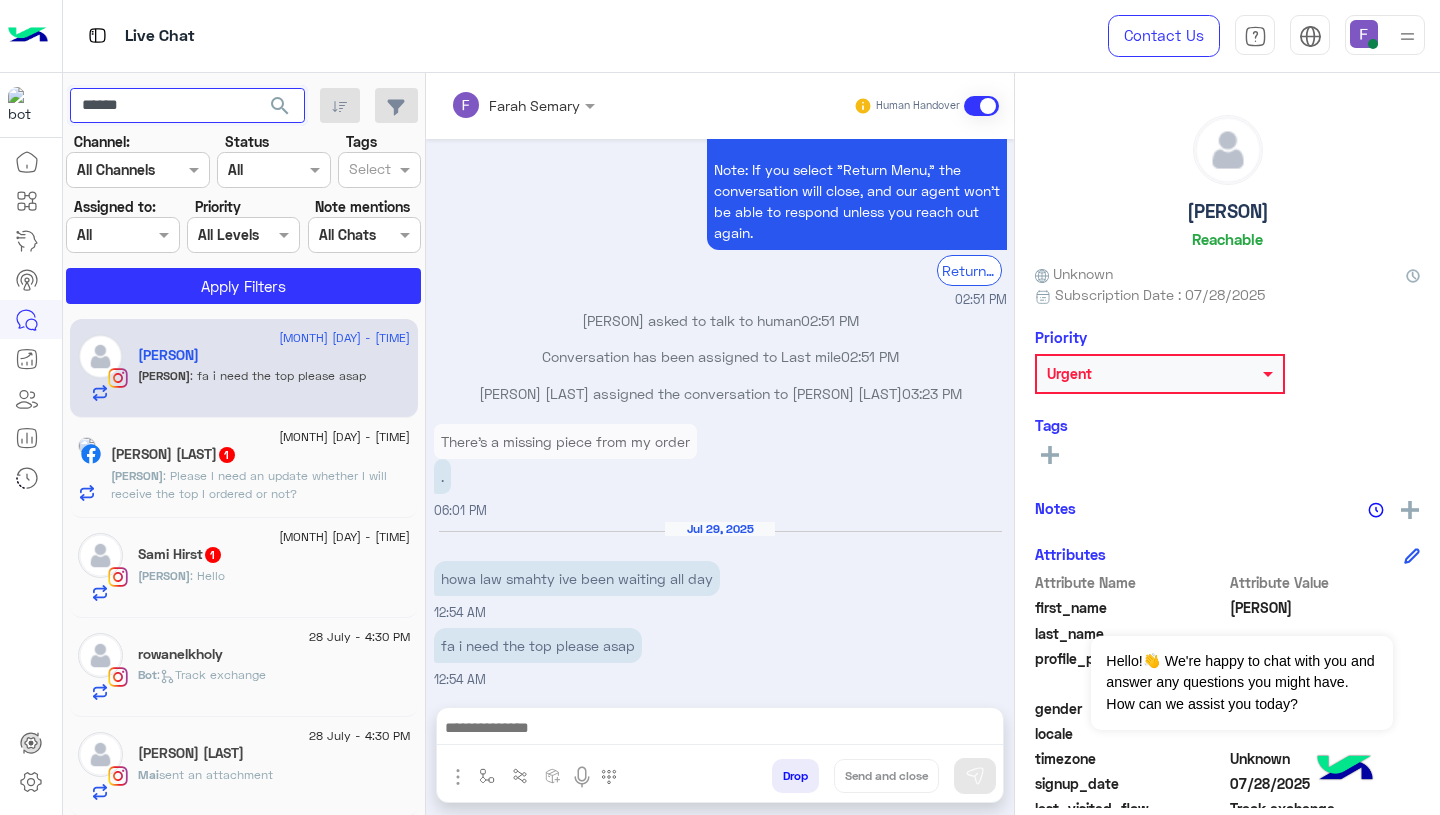 type on "******" 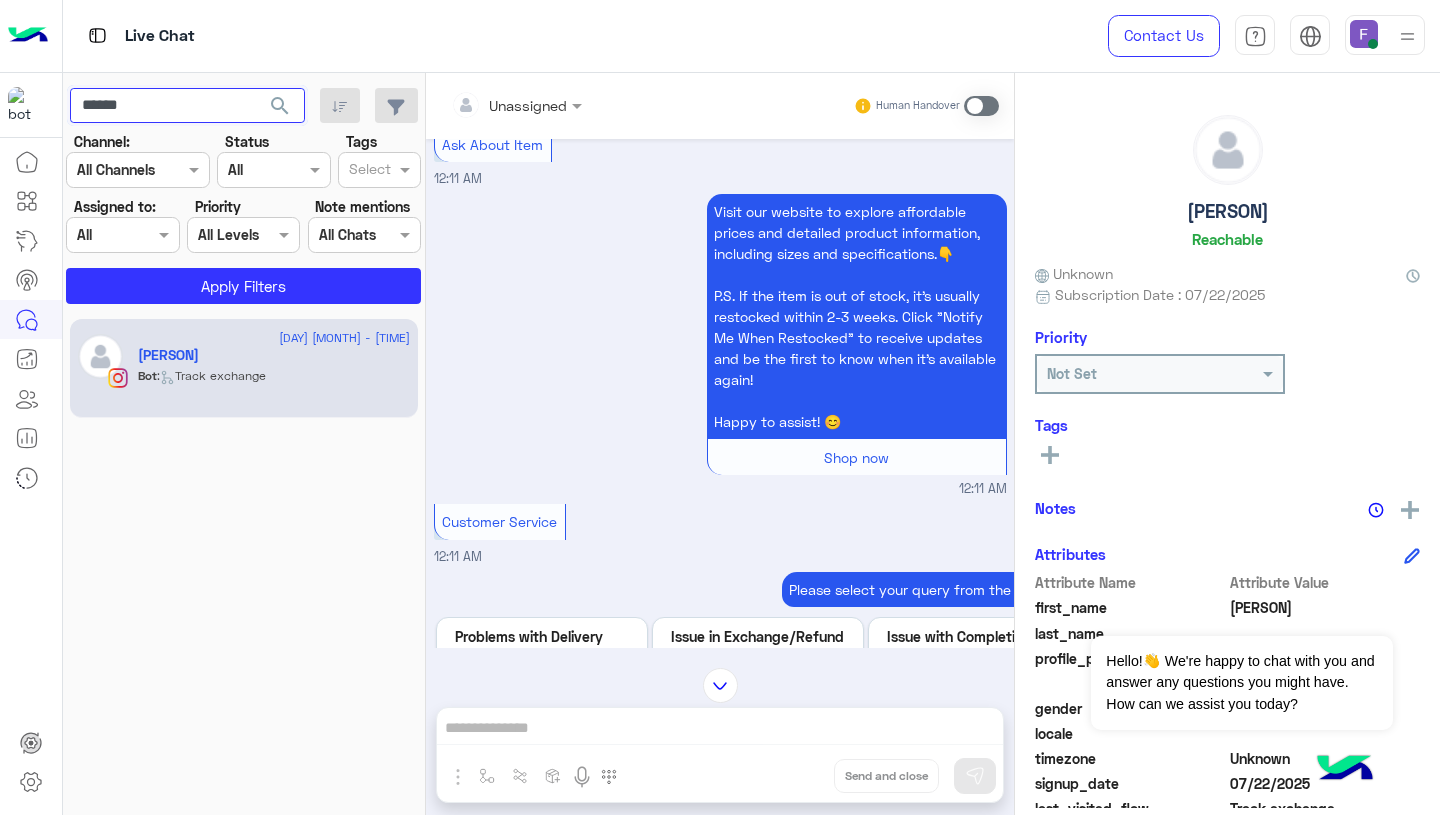 scroll, scrollTop: 4851, scrollLeft: 0, axis: vertical 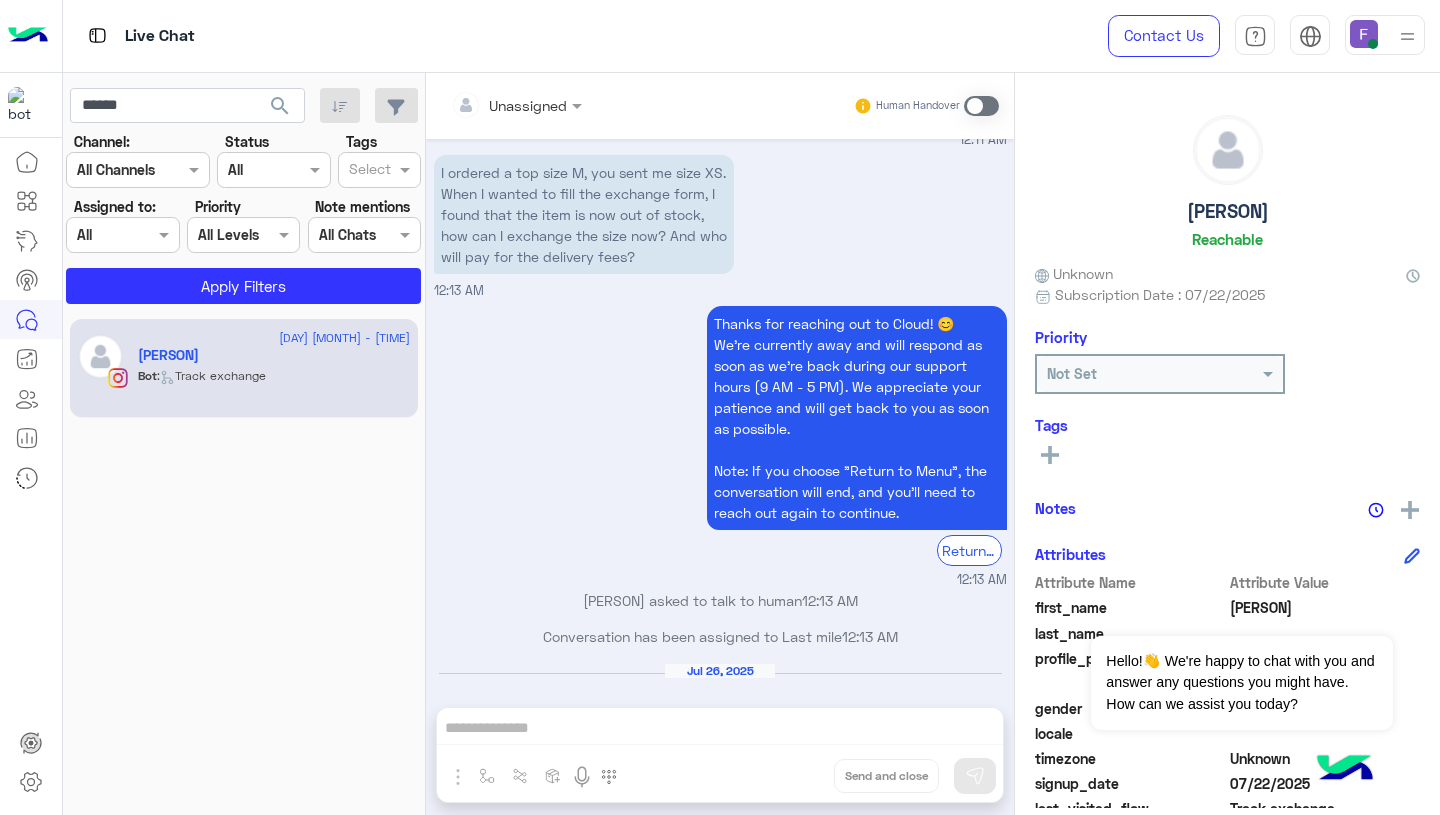 click at bounding box center [516, 104] 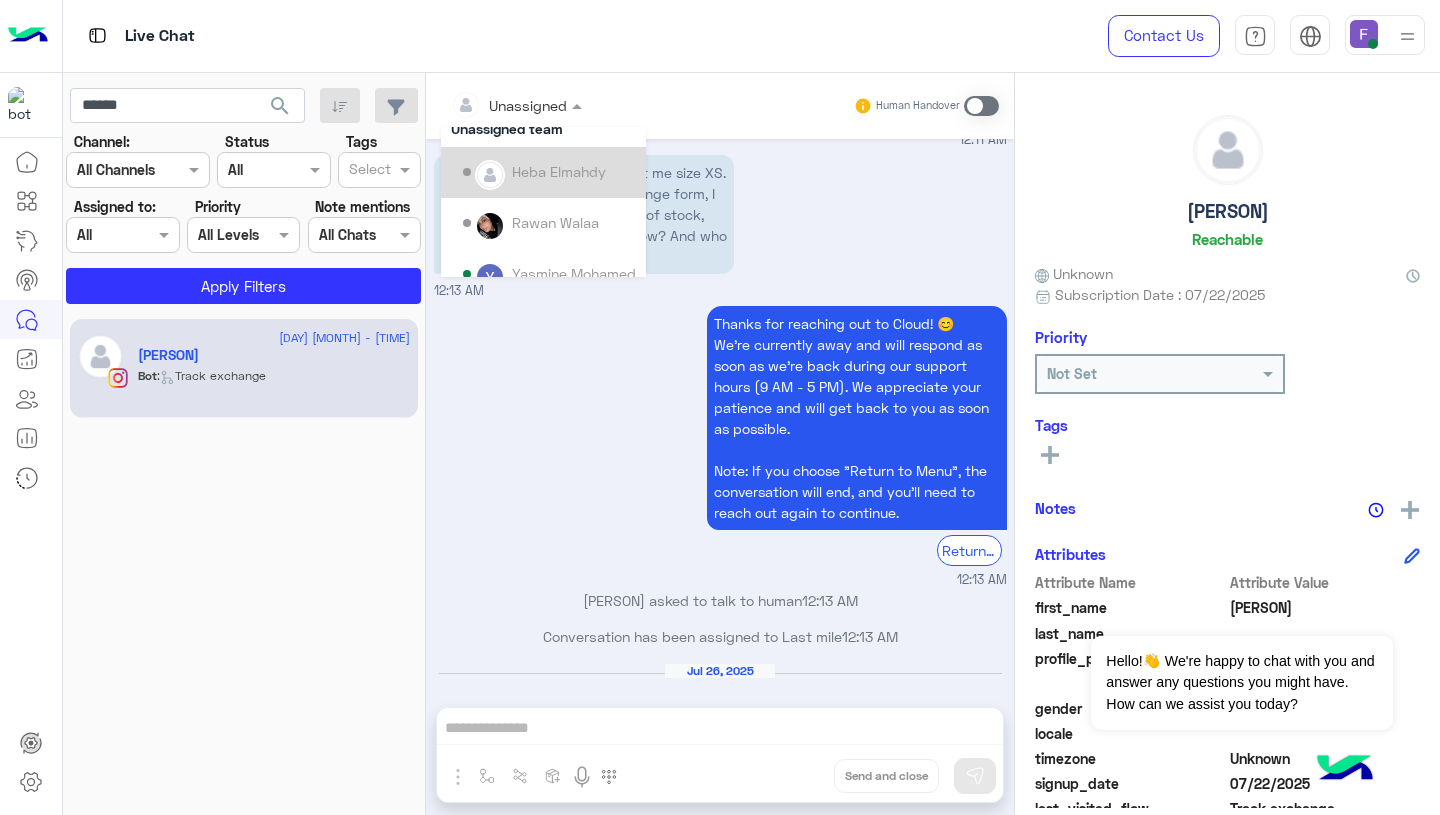 scroll, scrollTop: 0, scrollLeft: 0, axis: both 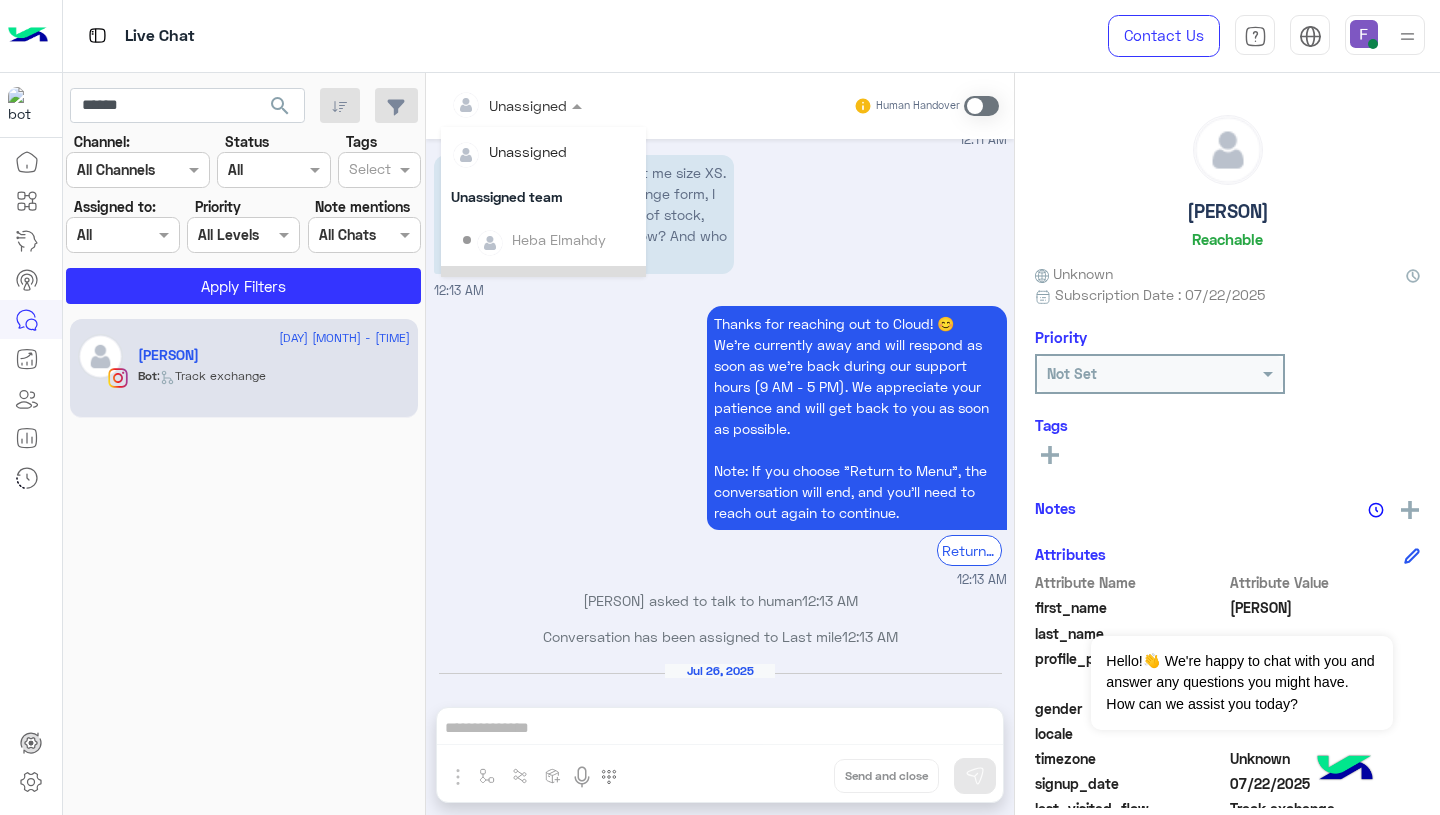 click on "Thanks for reaching out to Cloud! 😊 We're currently away and will respond as soon as we’re back during our support hours (9 AM - 5 PM). We appreciate your patience and will get back to you as soon as possible. Note: If you choose "Return to Menu", the conversation will end, and you’ll need to reach out again to continue.  Return to main menu     [TIME]" at bounding box center (720, 445) 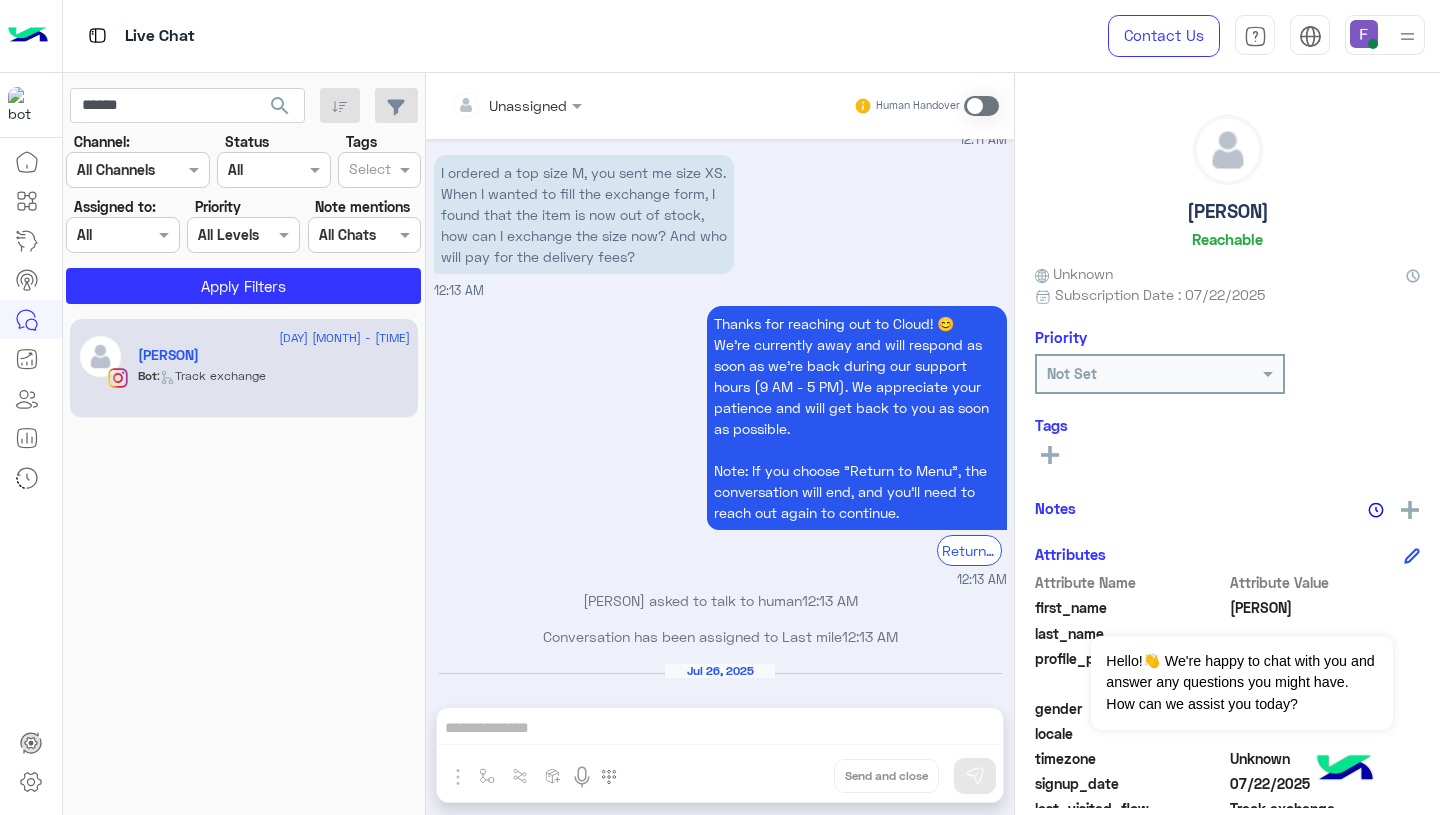 click at bounding box center (516, 104) 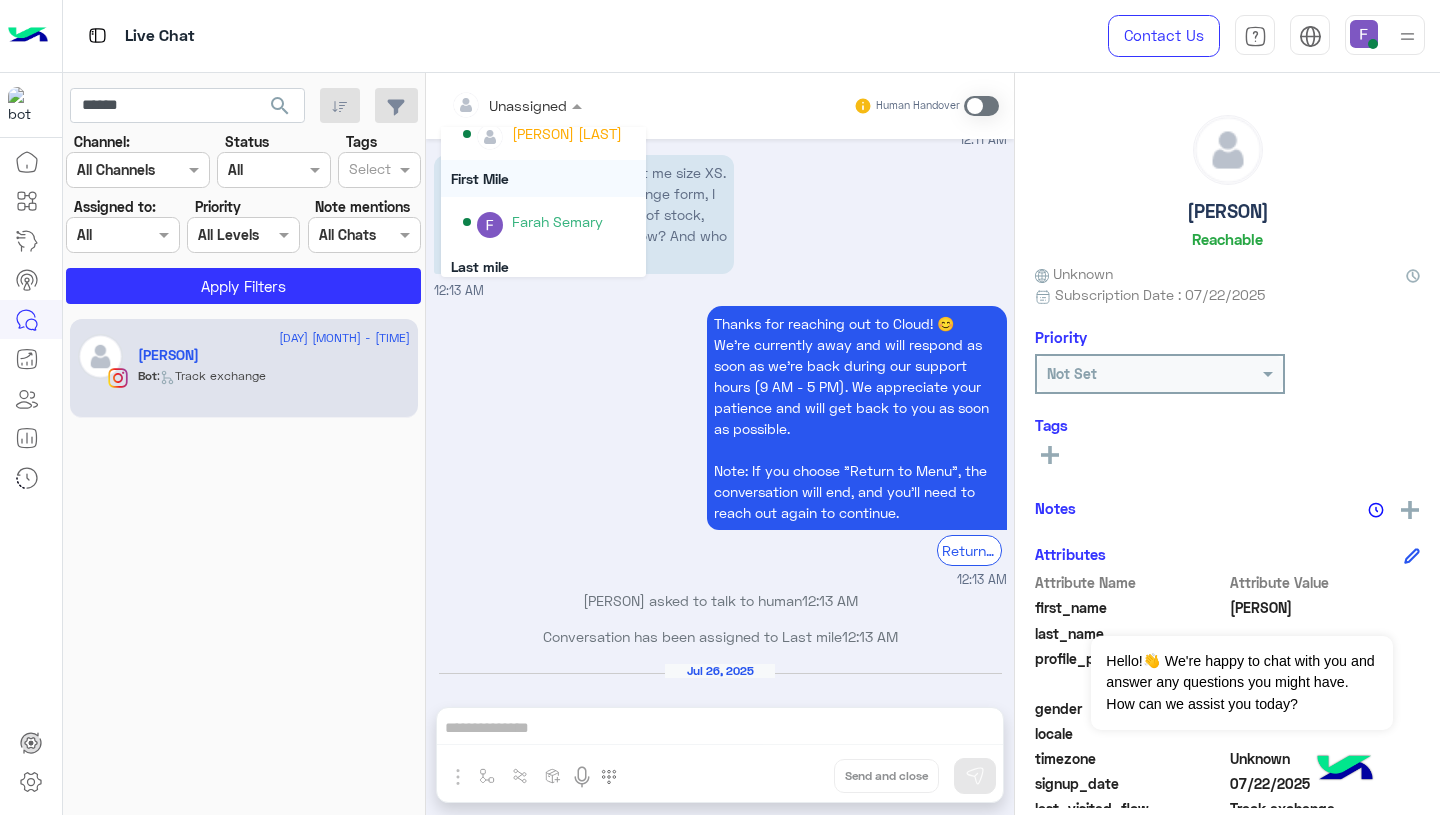 scroll, scrollTop: 298, scrollLeft: 0, axis: vertical 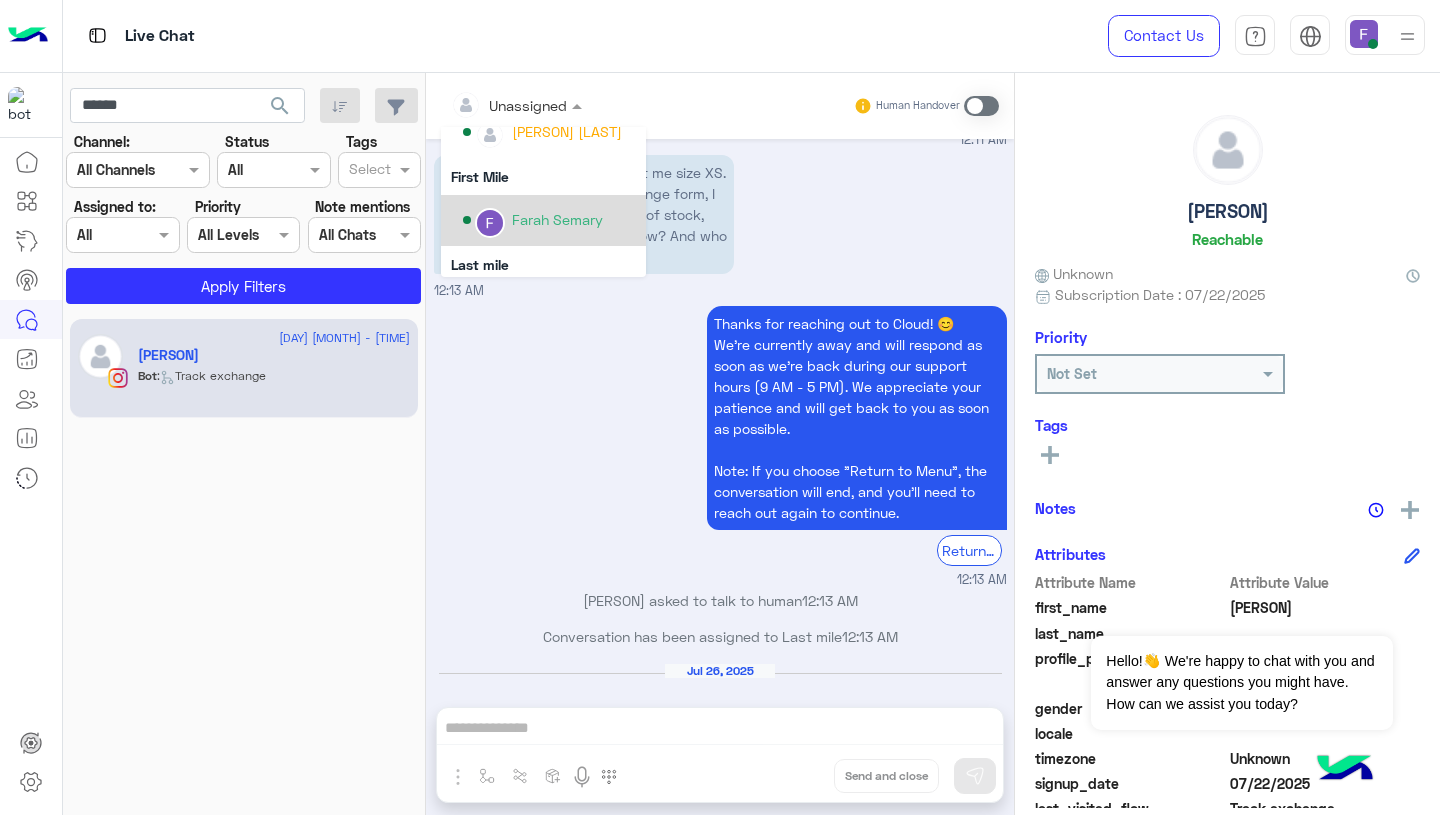 click on "Farah Semary" at bounding box center (557, 219) 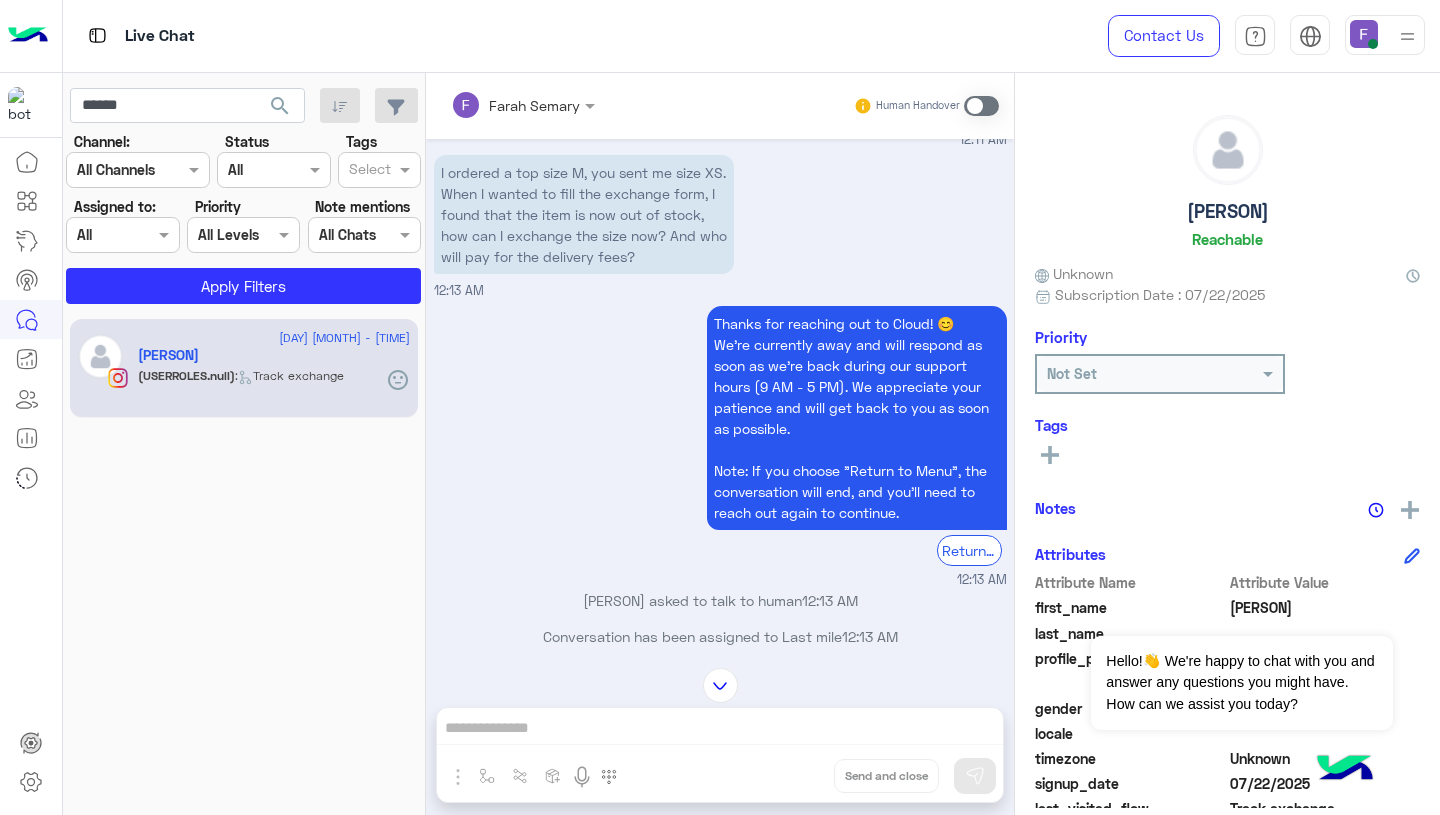 scroll, scrollTop: 4923, scrollLeft: 0, axis: vertical 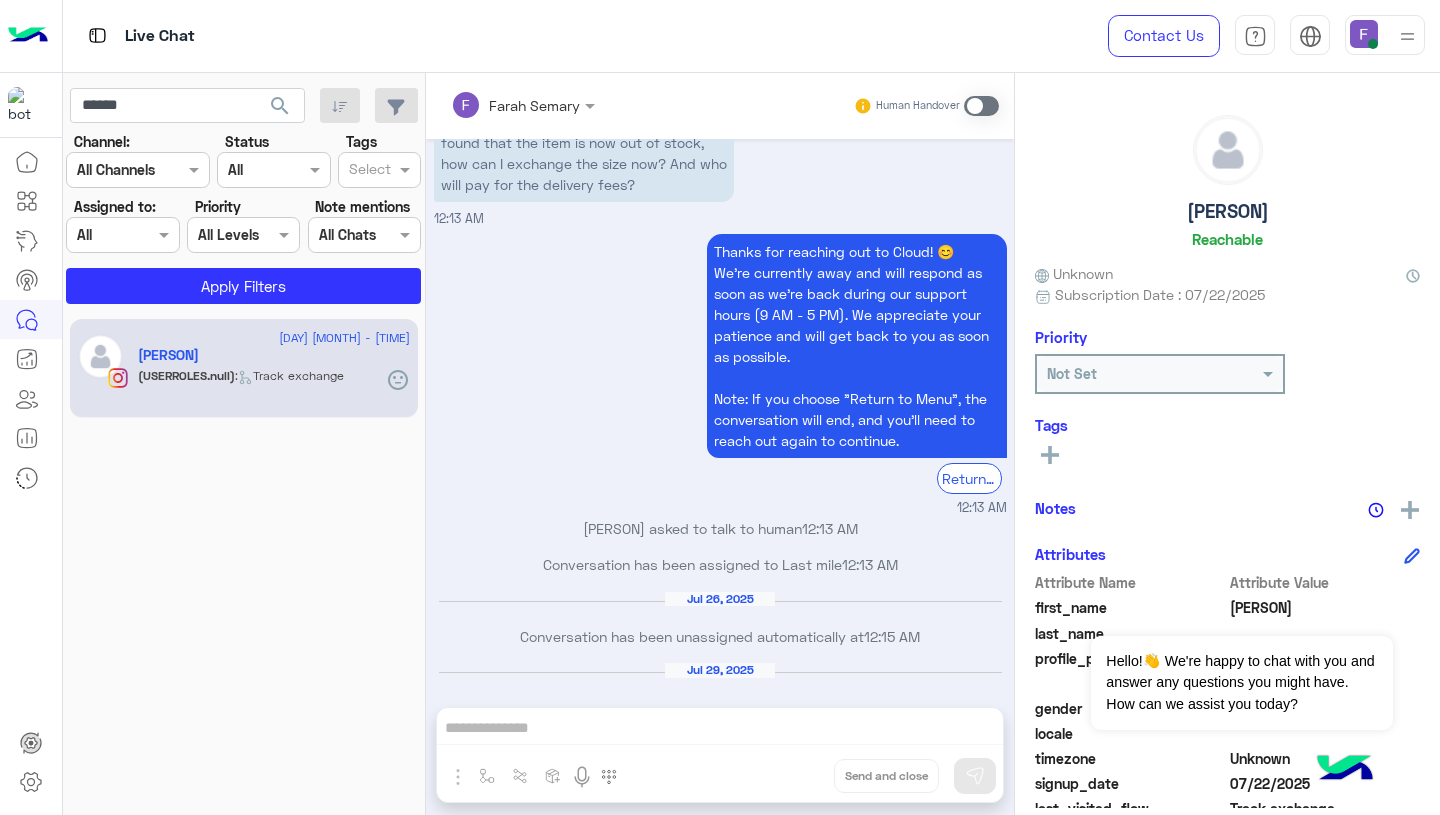 click at bounding box center (100, 235) 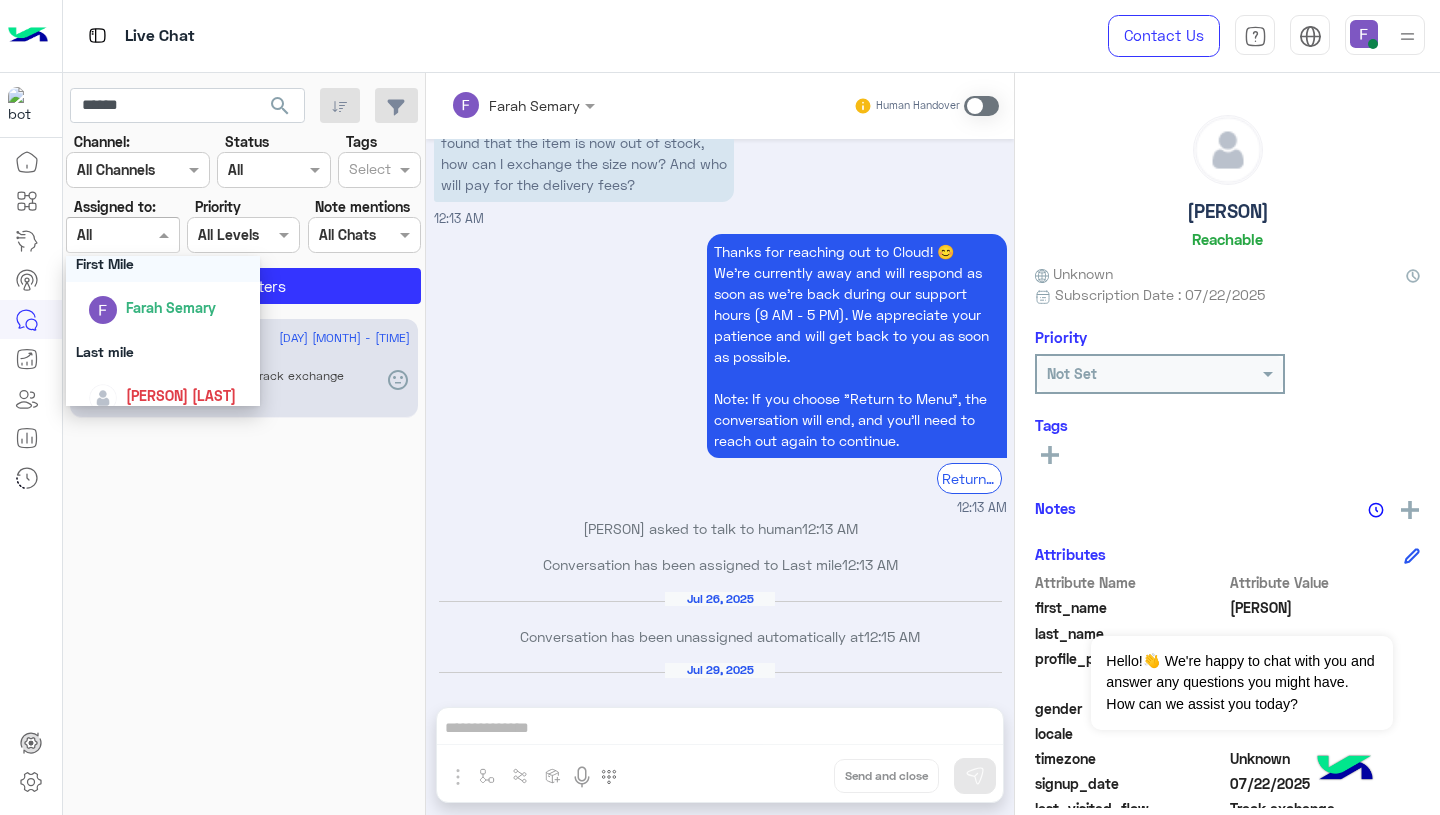 scroll, scrollTop: 392, scrollLeft: 0, axis: vertical 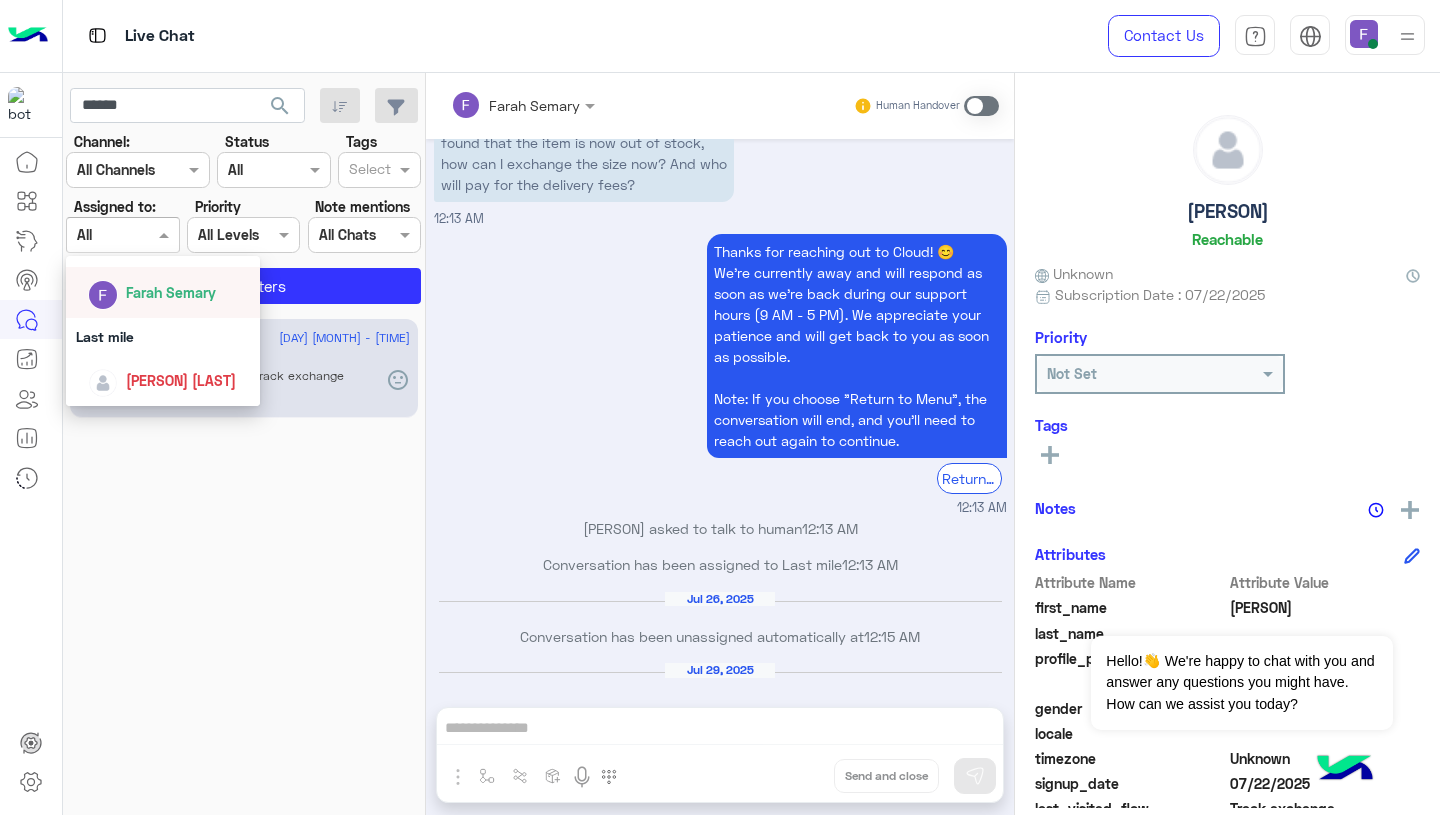 click on "Farah Semary" at bounding box center (169, 292) 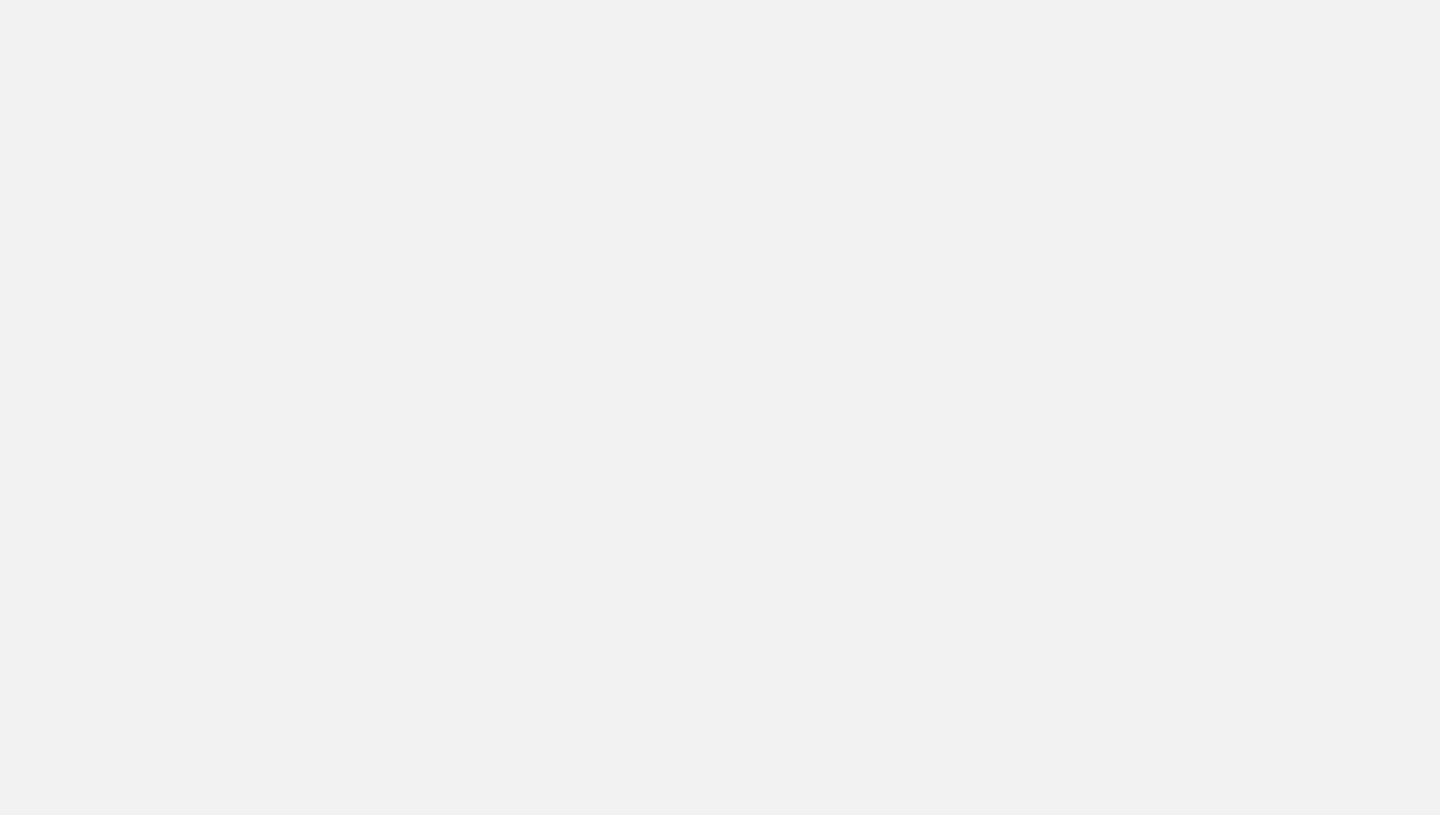 scroll, scrollTop: 0, scrollLeft: 0, axis: both 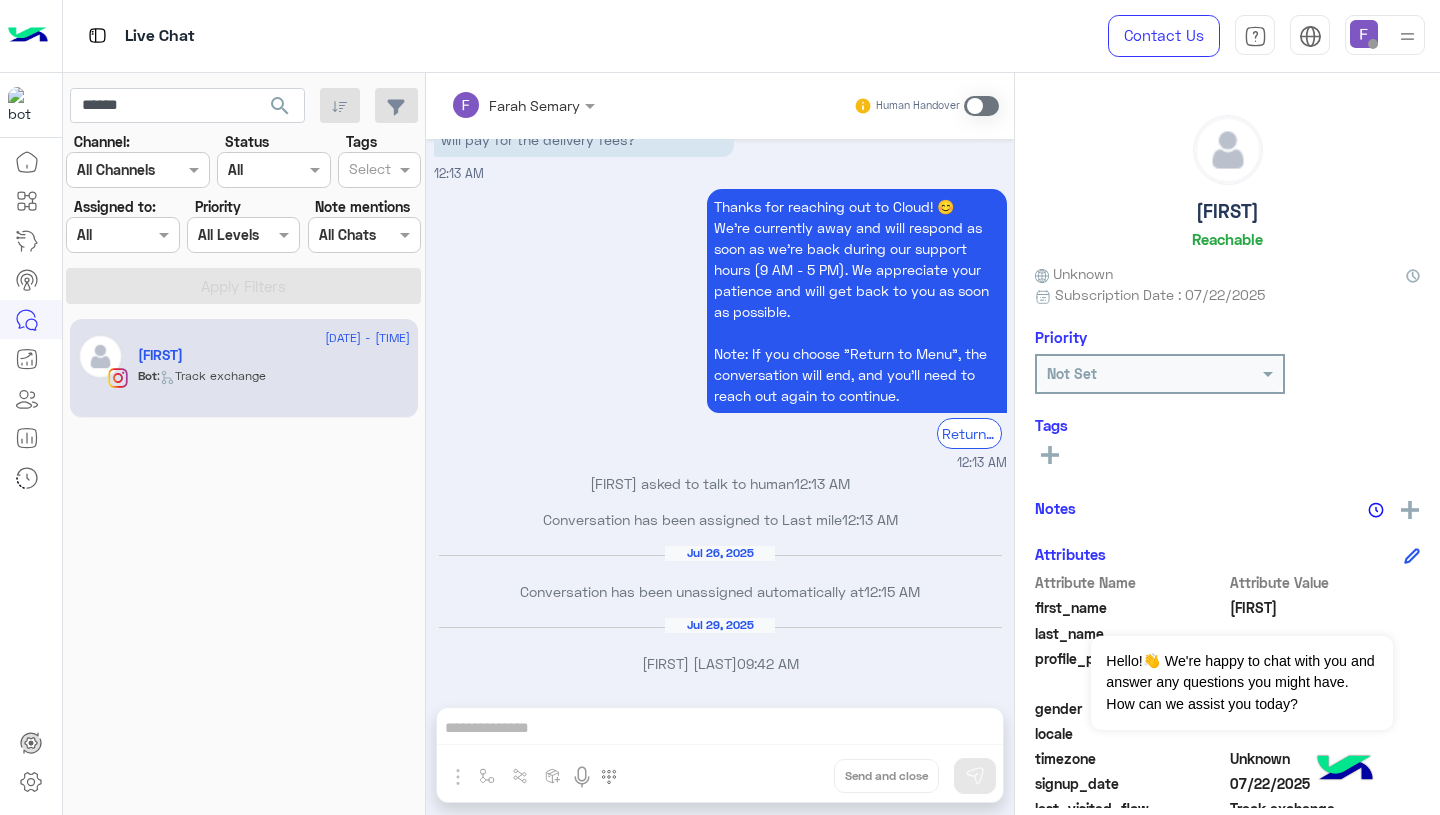 click at bounding box center (100, 235) 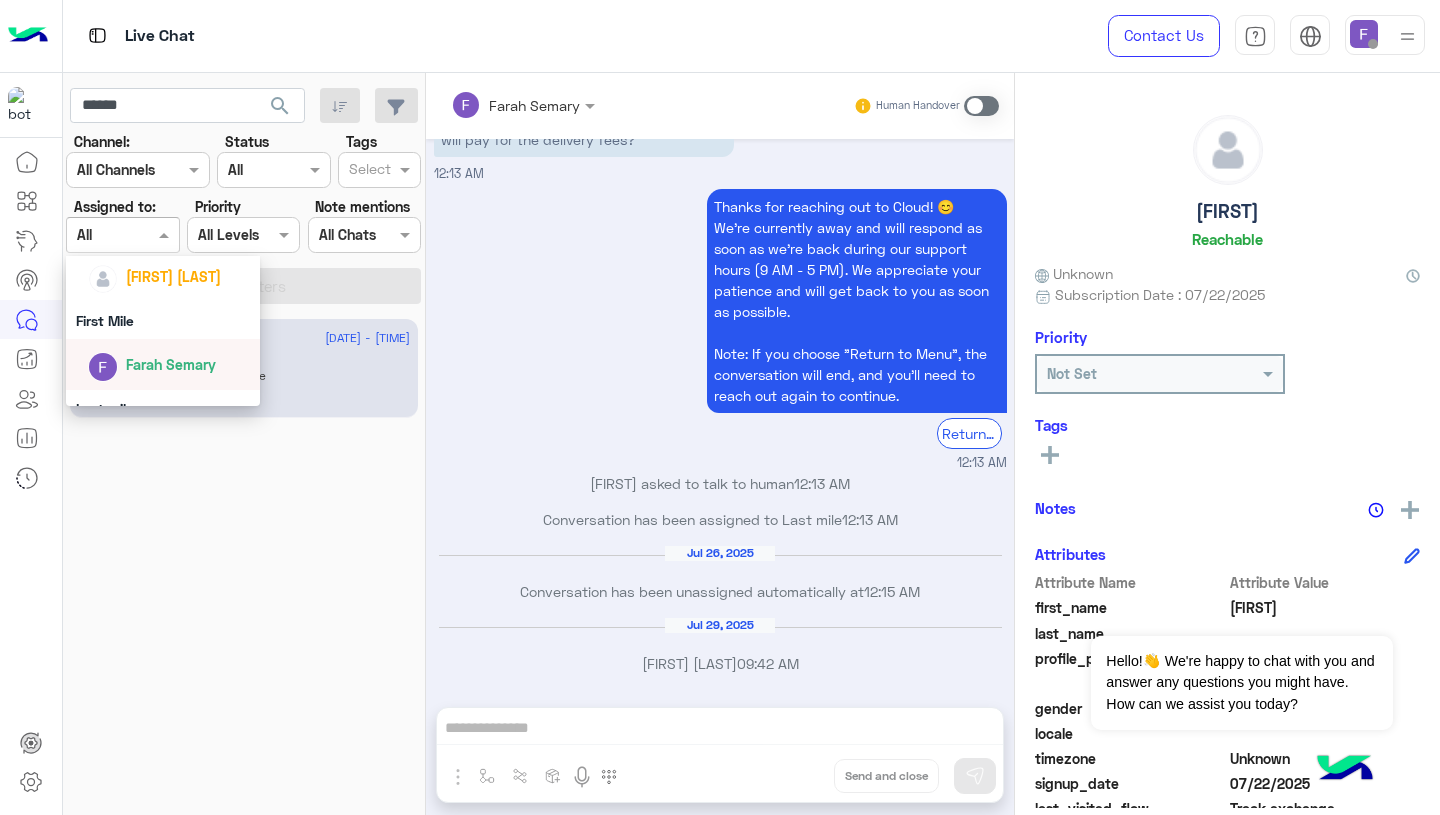 scroll, scrollTop: 325, scrollLeft: 0, axis: vertical 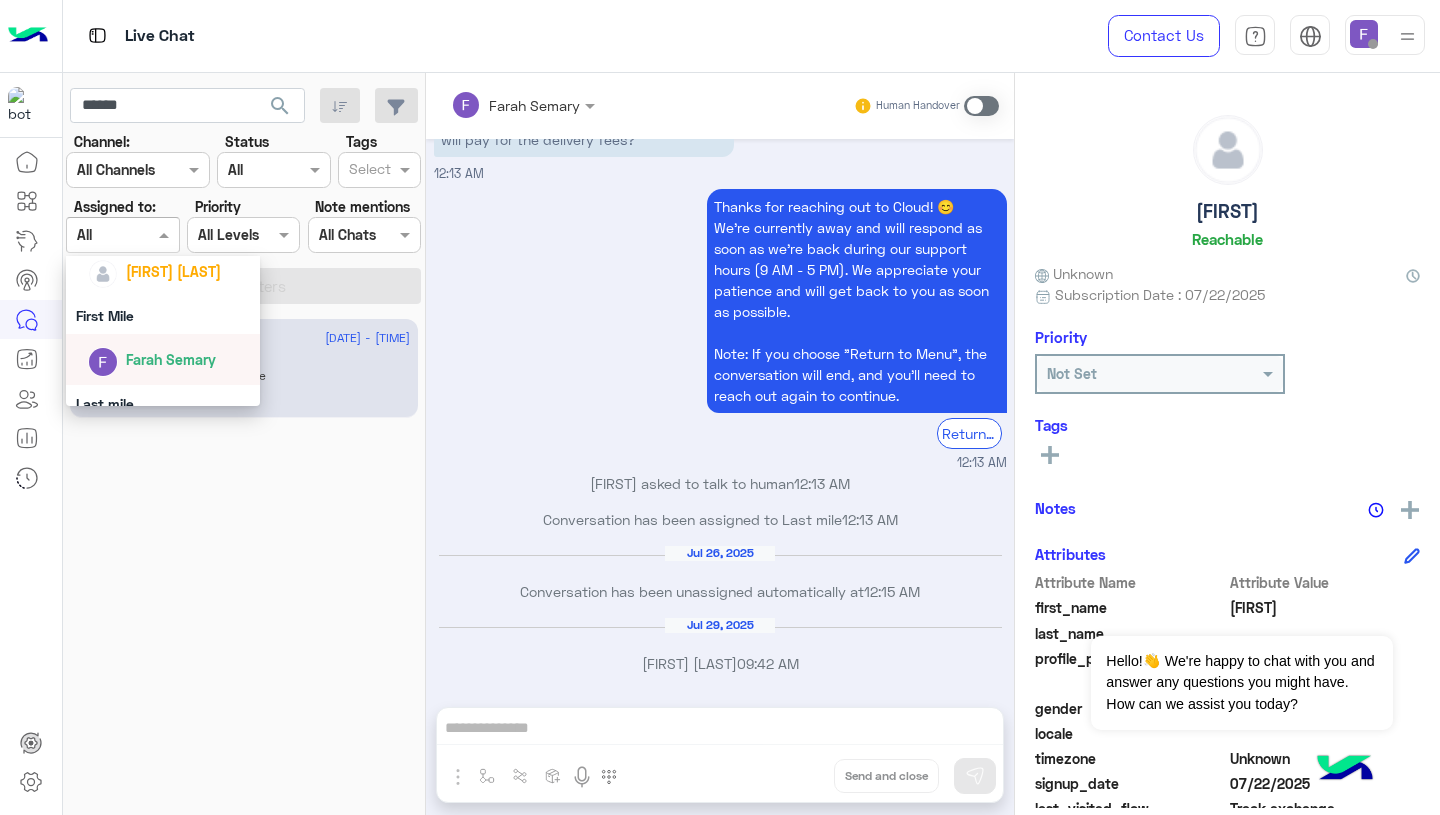 click on "Farah Semary" at bounding box center (171, 359) 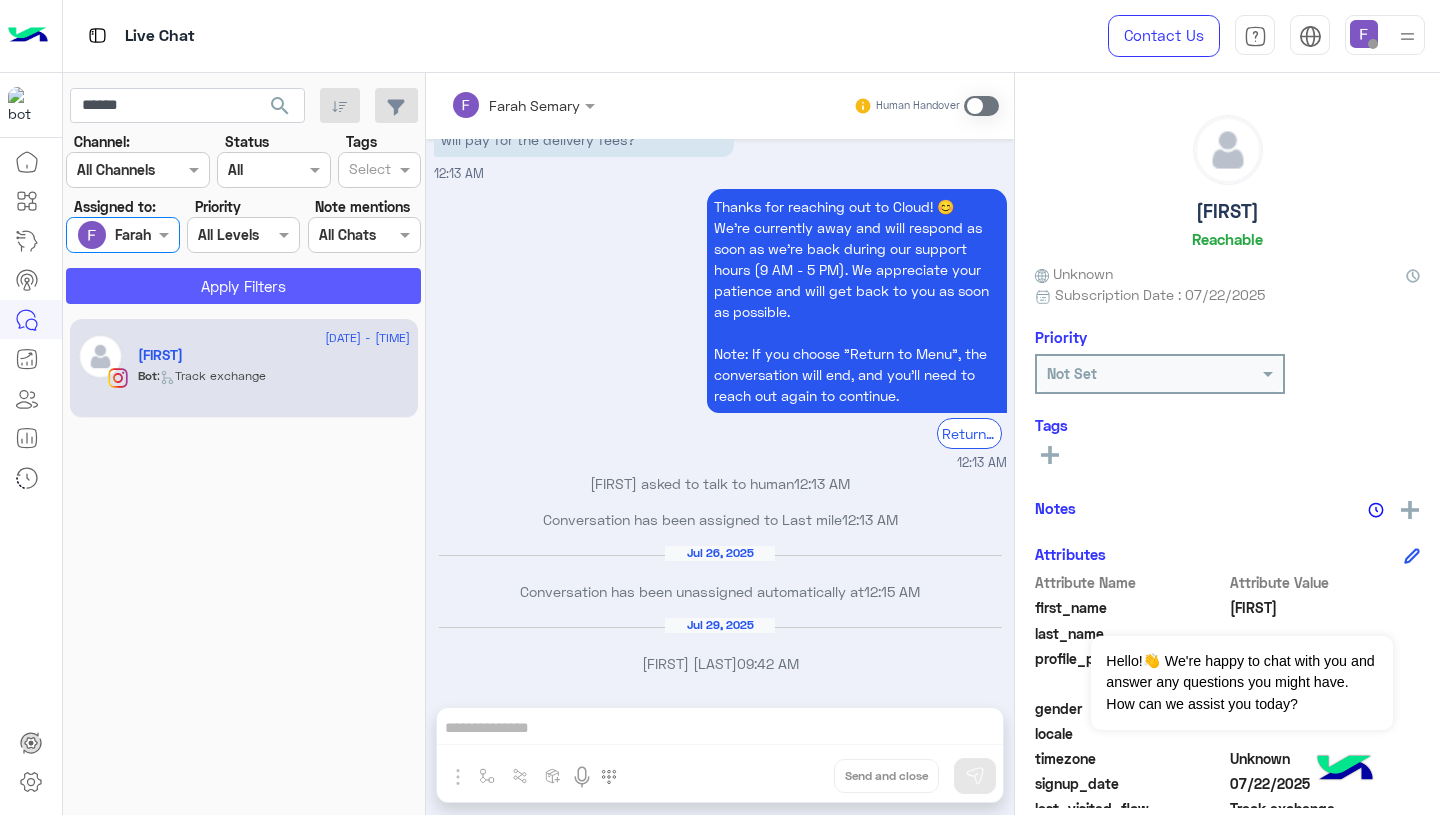 click on "Apply Filters" 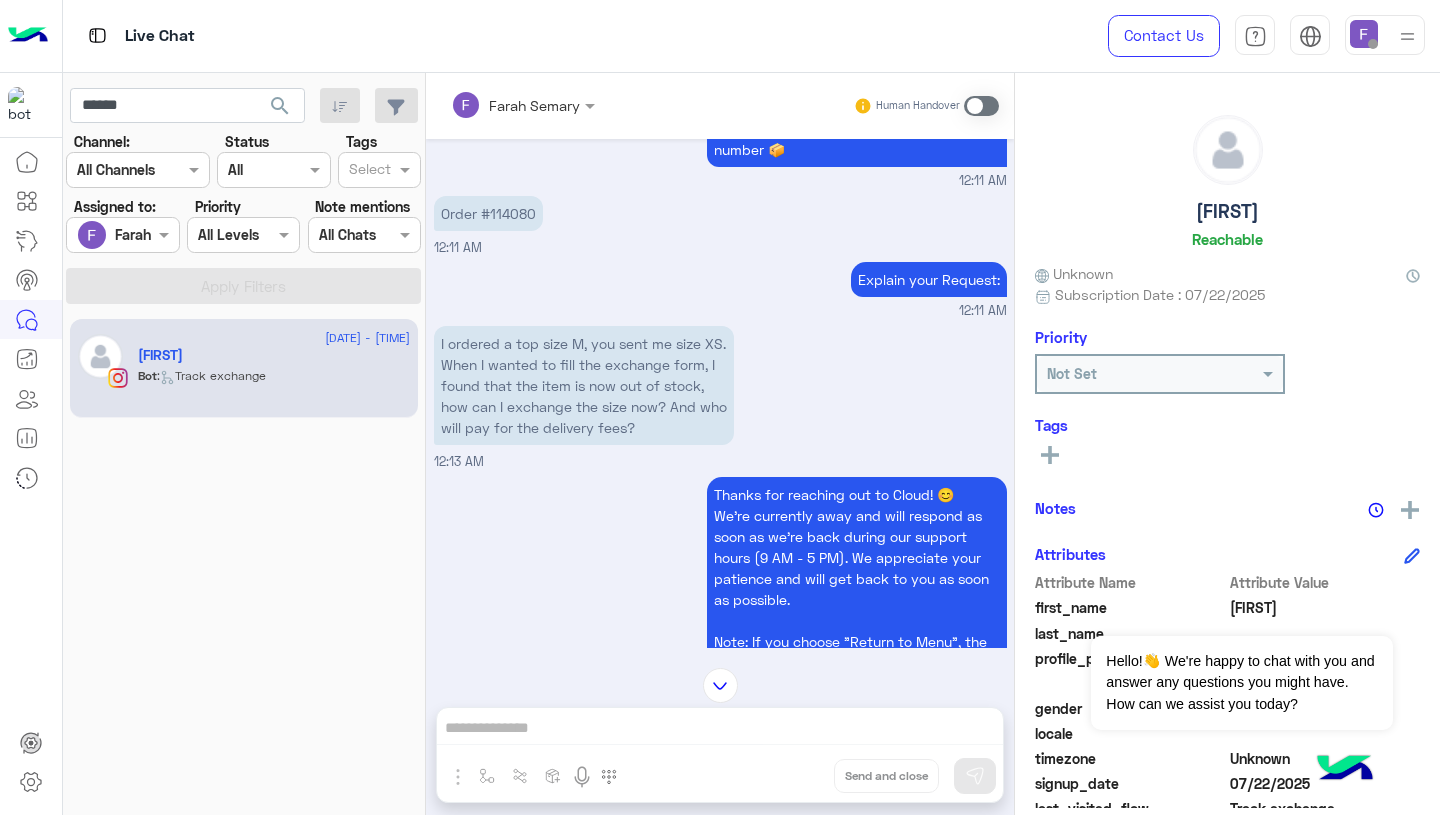 scroll, scrollTop: 1815, scrollLeft: 0, axis: vertical 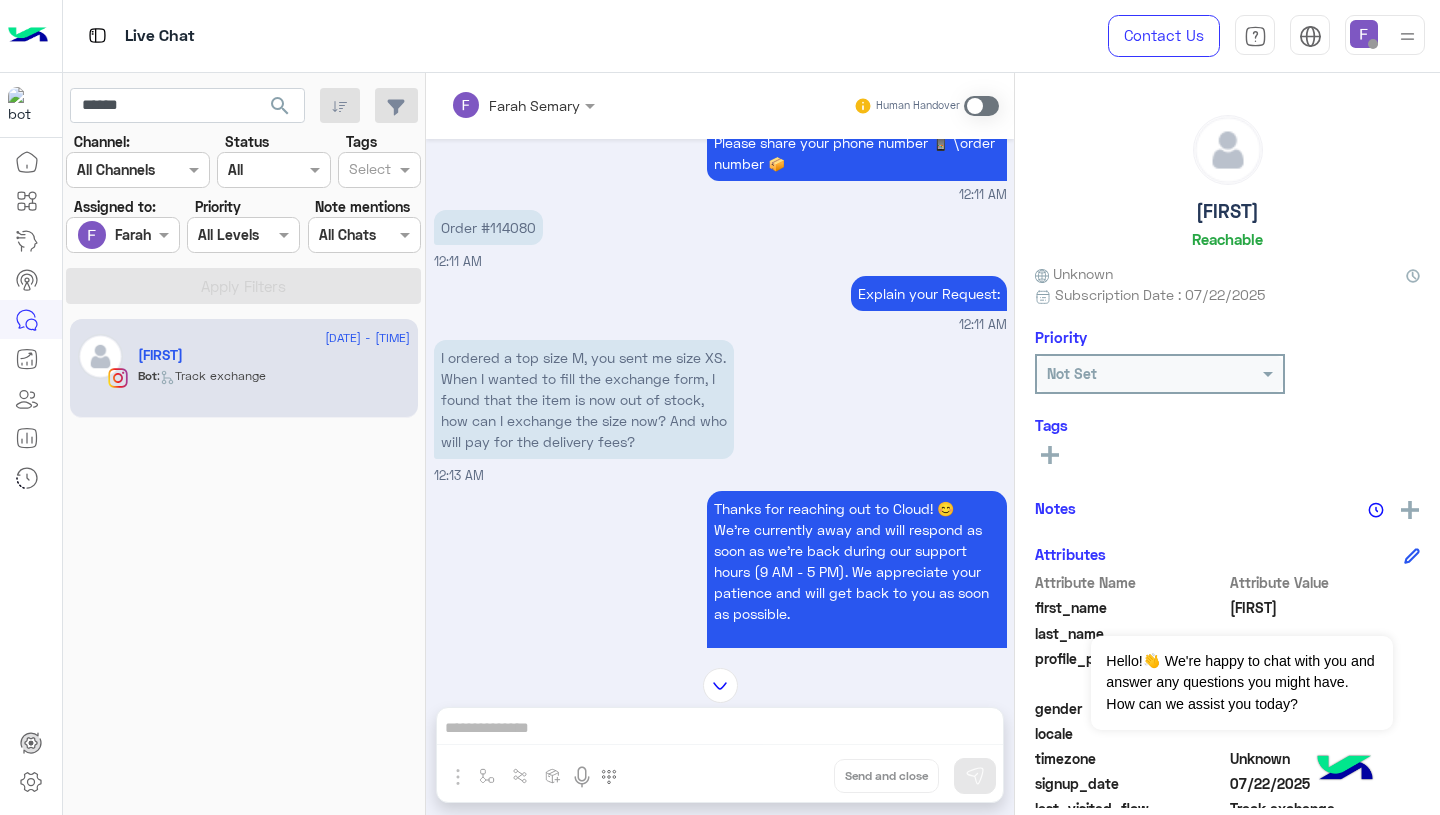 click on "Order #114080" at bounding box center (488, 227) 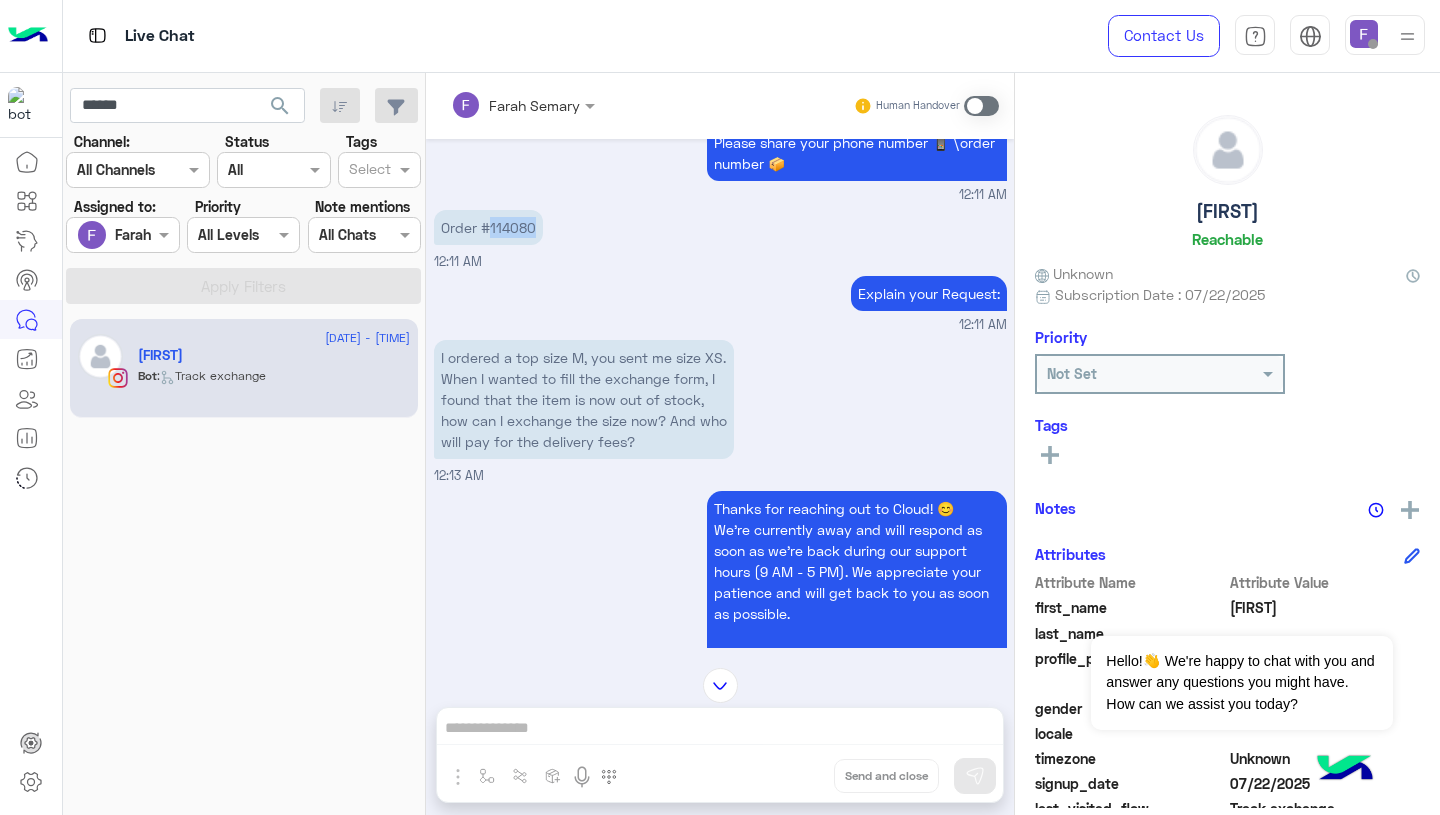 click on "Order #114080" at bounding box center [488, 227] 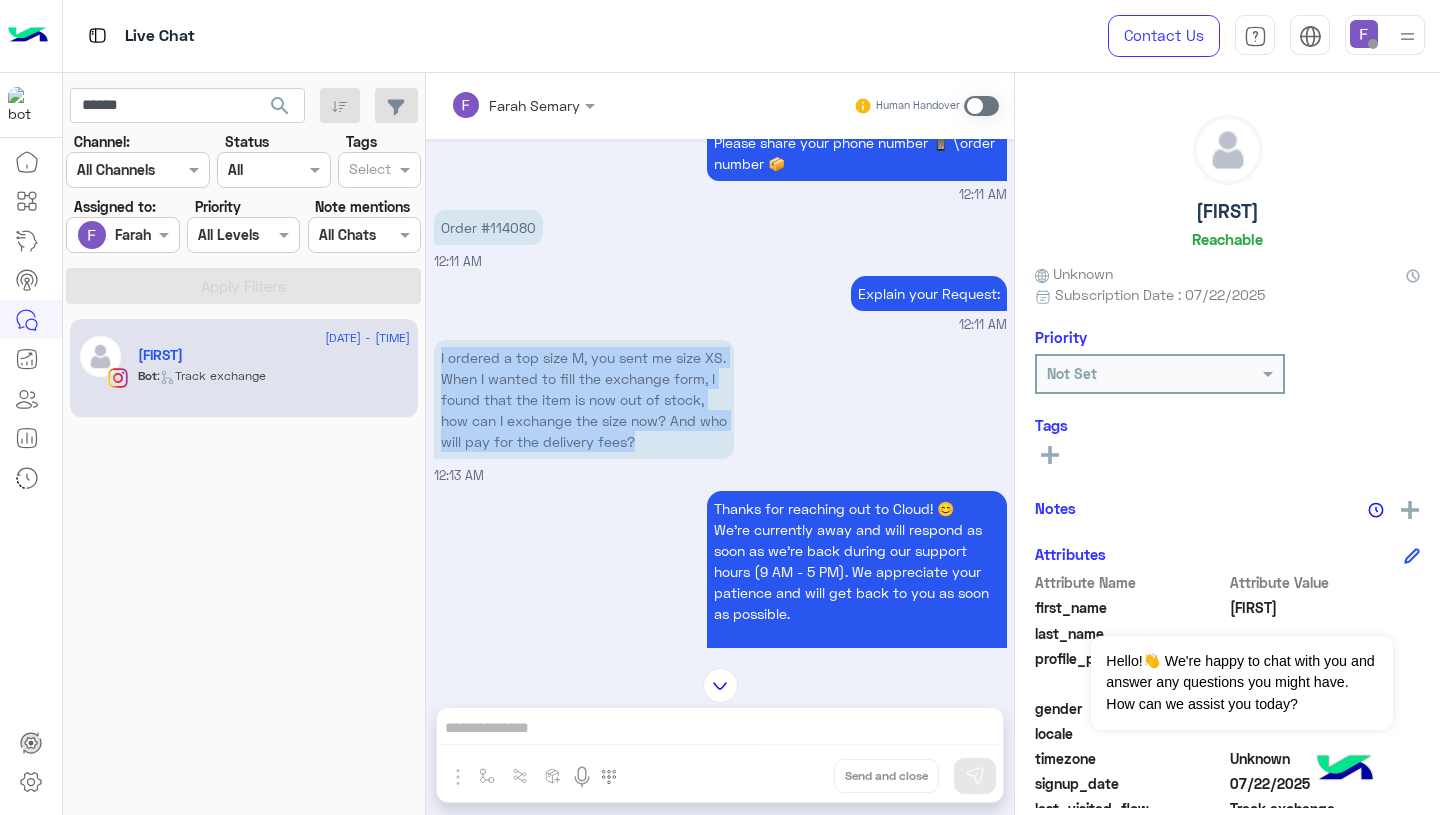 drag, startPoint x: 441, startPoint y: 357, endPoint x: 478, endPoint y: 457, distance: 106.62551 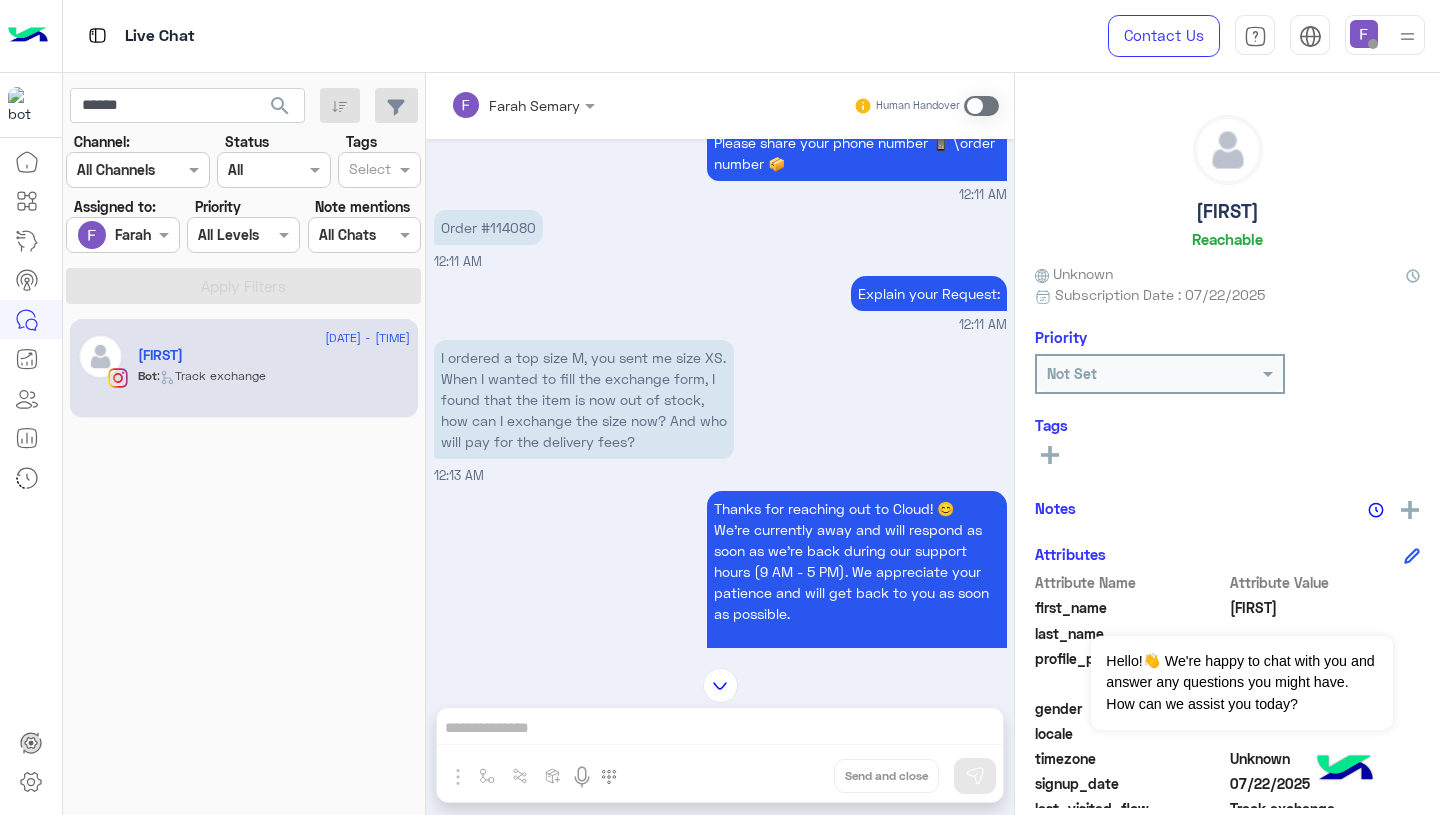 click on "Farah Semary Human Handover     Jul 23, 2025  We're here to help! You’re in the queue and will be assigned to a CS agent shortly. Our team is available from 9 AM to 5 PM, so please stay tuned. Note: If you select "Return Menu," the conversation will close, and our agent won’t be able to respond unless you reach out again.    01:55 PM   Conversation has been unassigned automatically at   02:30 PM       Jul 25, 2025  HELP   12:10 AM  SilviaTo assist you better, please select your request from the following menu. Silviaمن أجل مساعدتك بشكل أفضل، يرجى اختيار طلبك من القائمة التالية  Main Menu   Customer Service   Ask About Item     12:10 AM   Ask About Item    12:10 AM  Visit our website to explore affordable prices and detailed product information, including sizes and specifications.👇 Happy to assist! 😊  Shop now     12:10 AM   Ask About Item    12:11 AM  Happy to assist! 😊  Shop now     12:11 AM   Customer Service    12:11 AM  Previous  Order Delay" at bounding box center [720, 448] 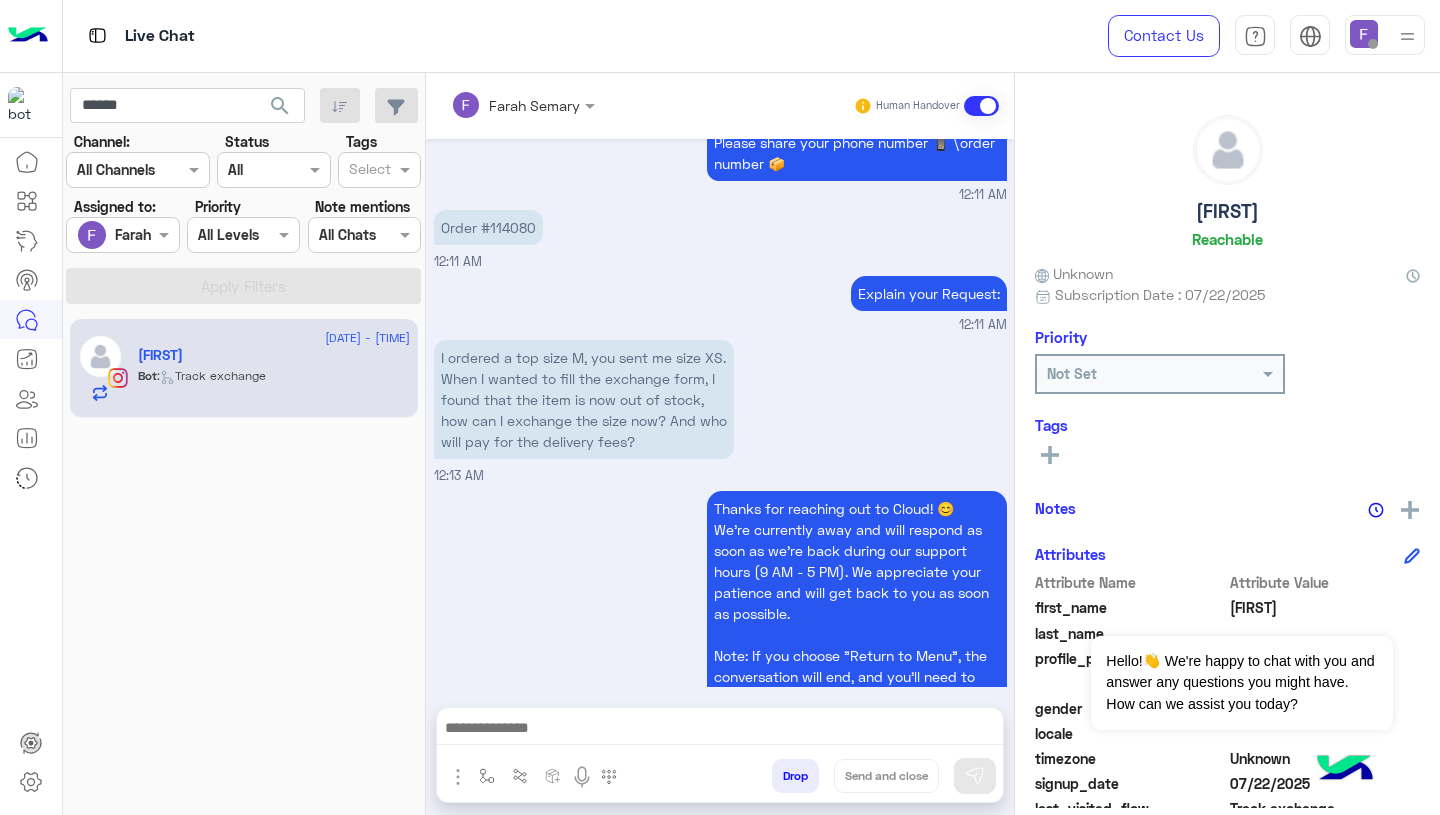 scroll, scrollTop: 2154, scrollLeft: 0, axis: vertical 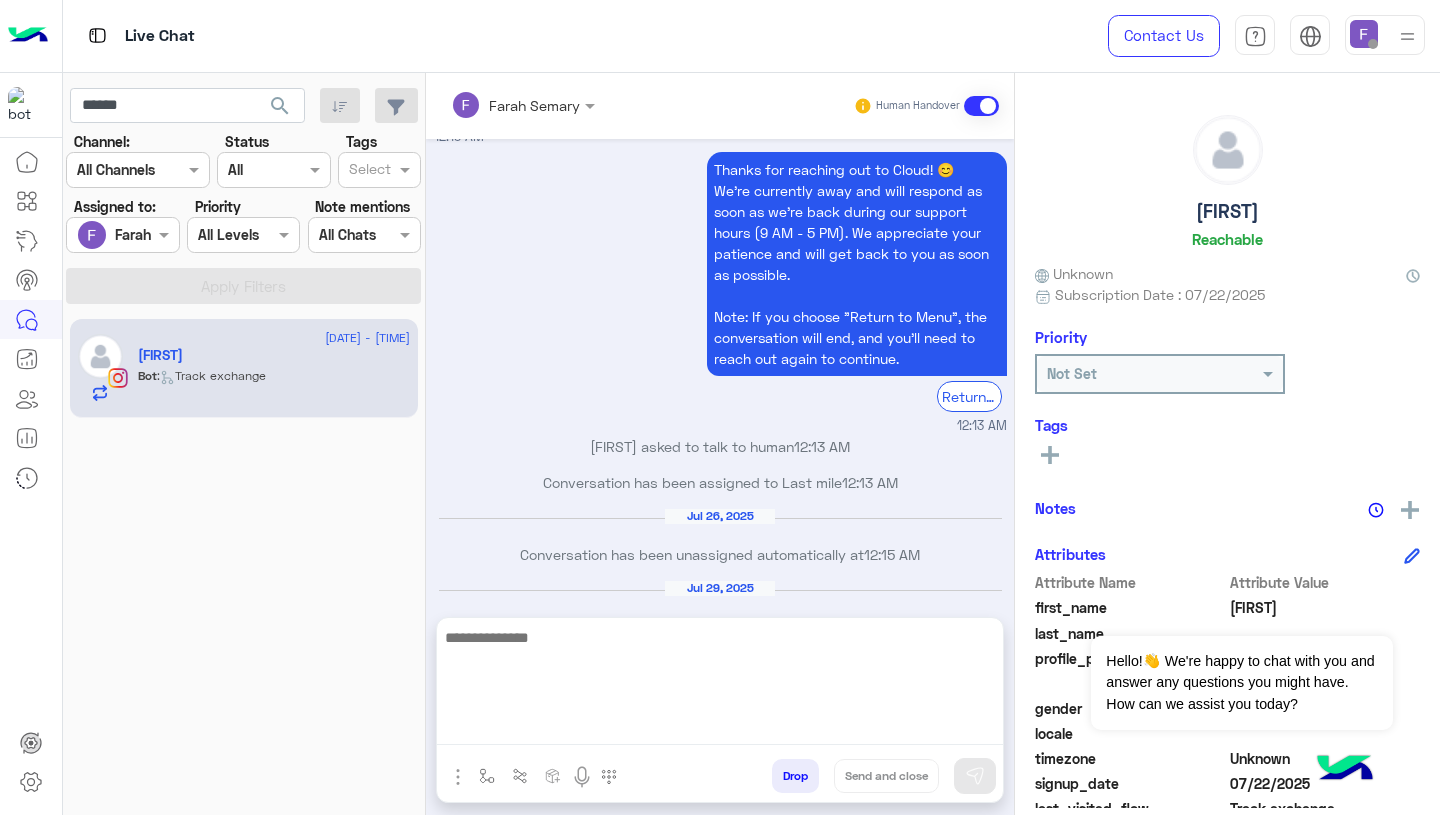 click at bounding box center (720, 685) 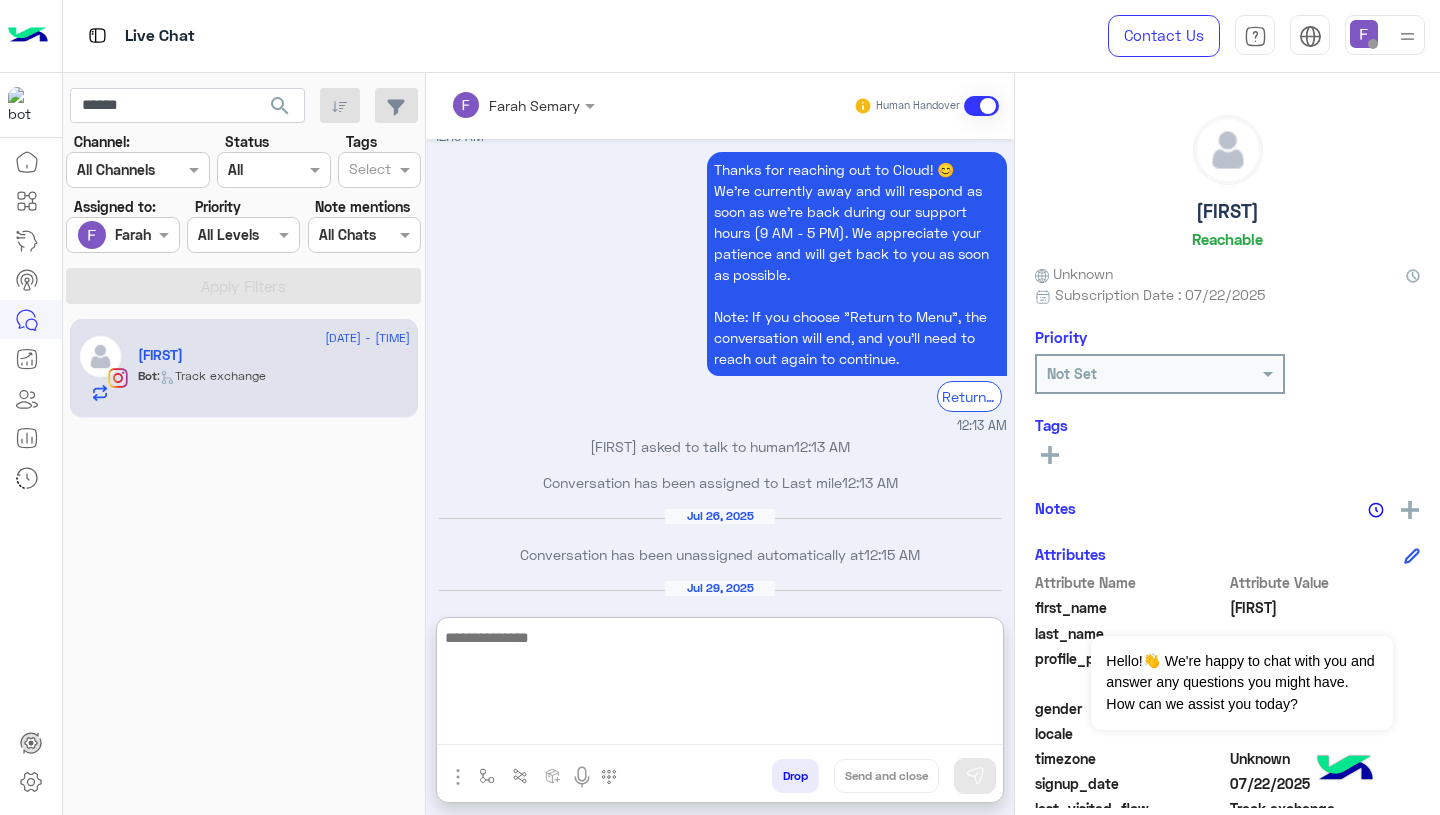 paste on "**********" 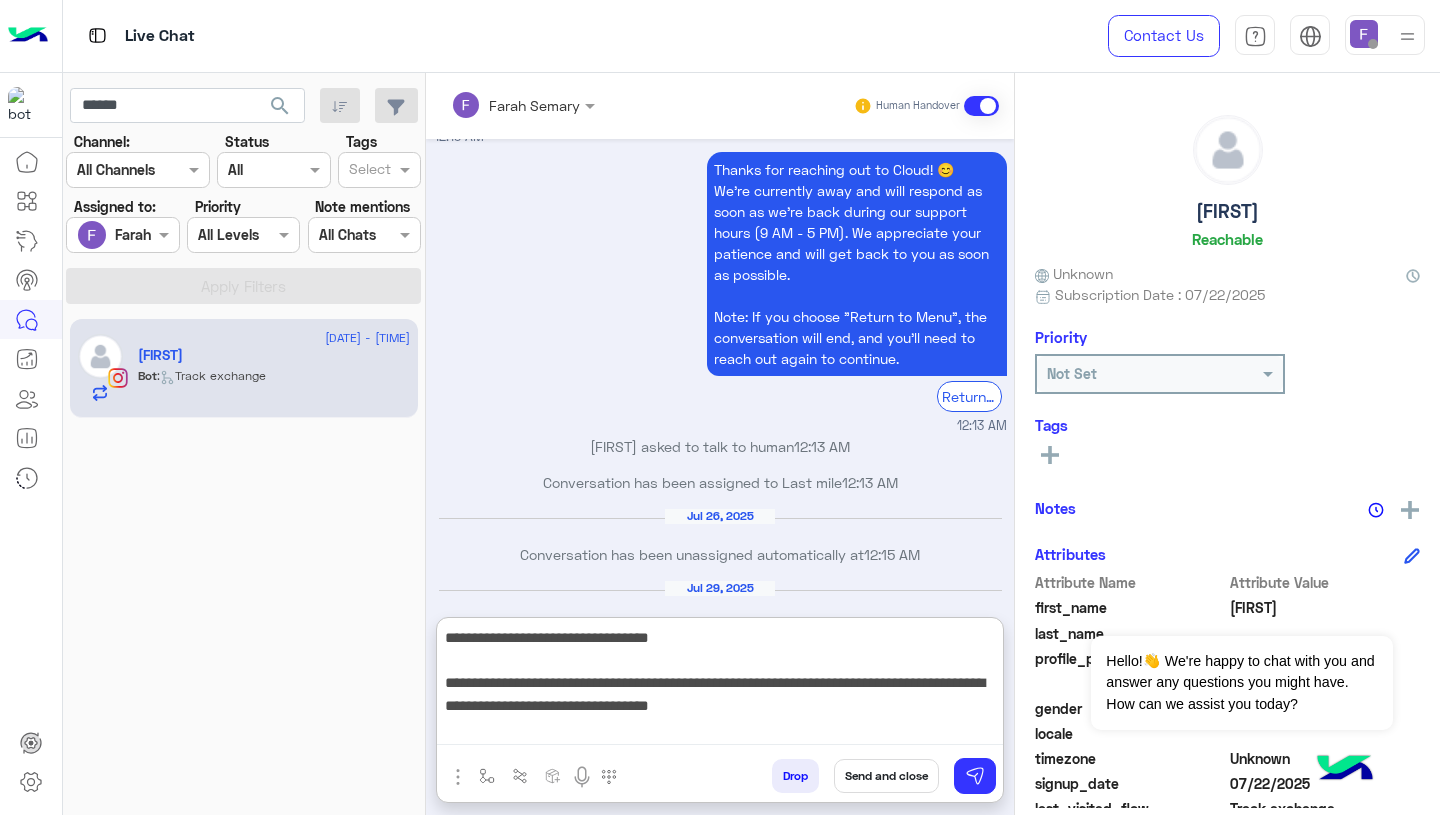 scroll, scrollTop: 263, scrollLeft: 0, axis: vertical 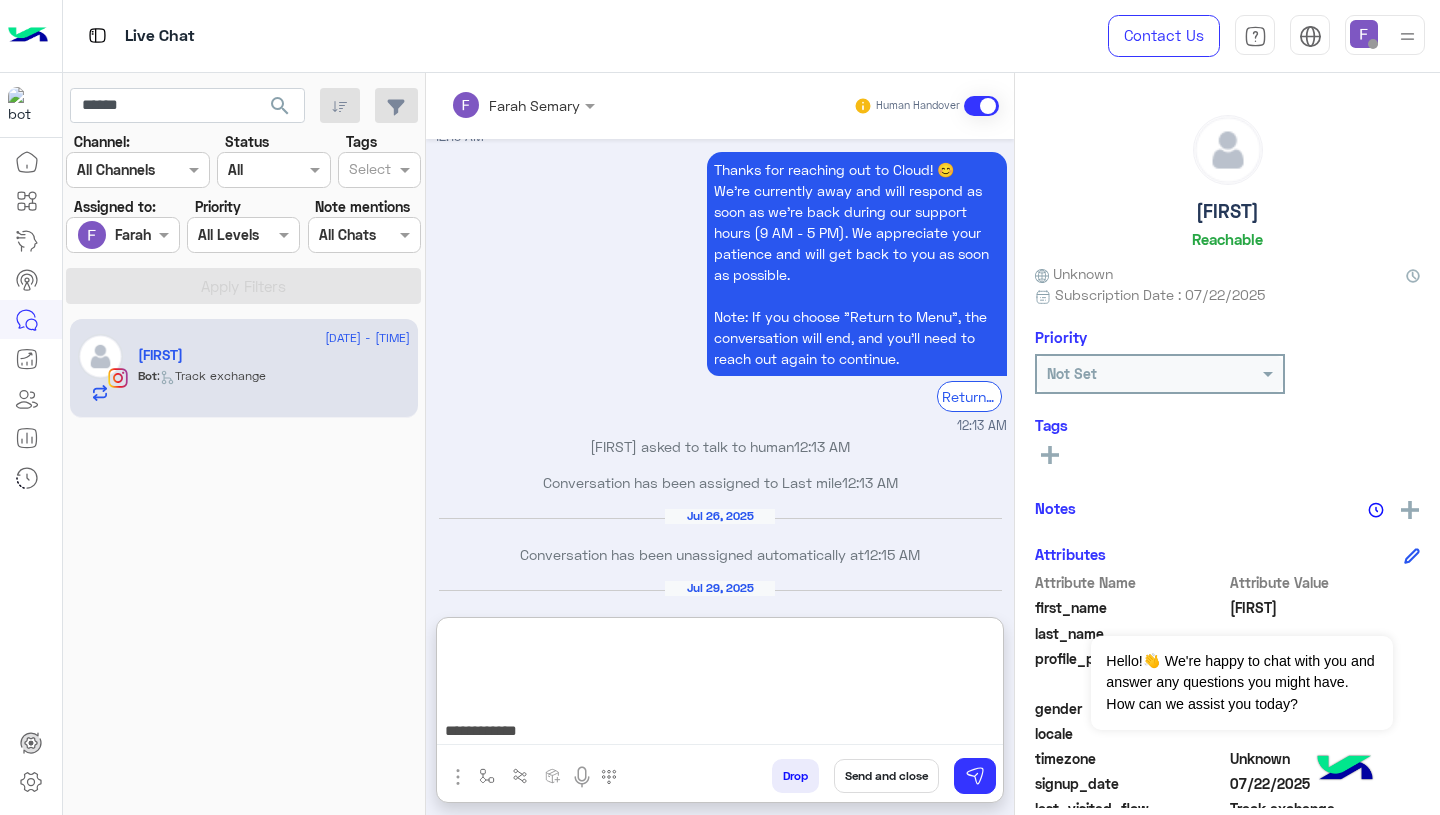 click on "**********" at bounding box center [720, 685] 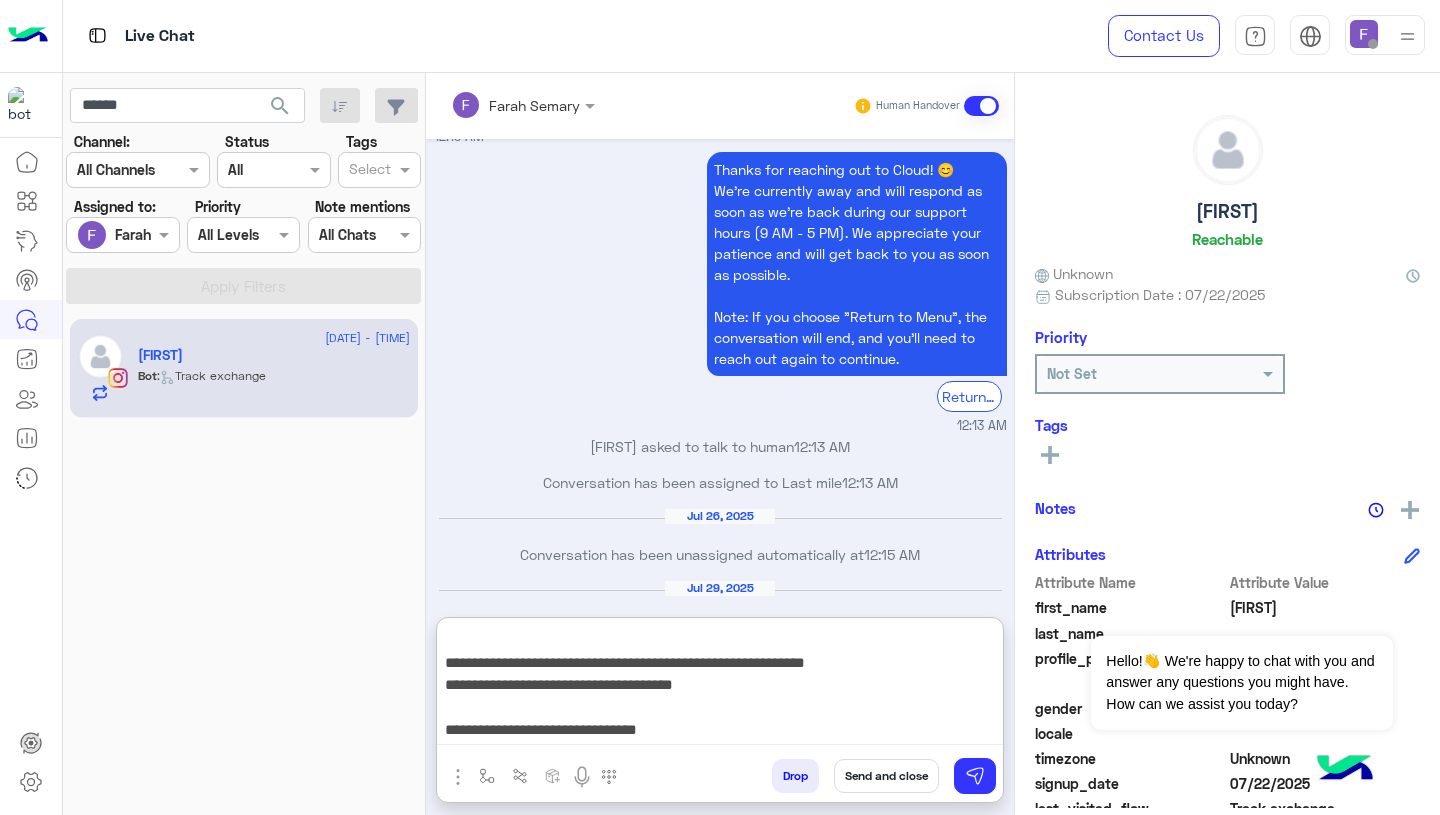 type on "**********" 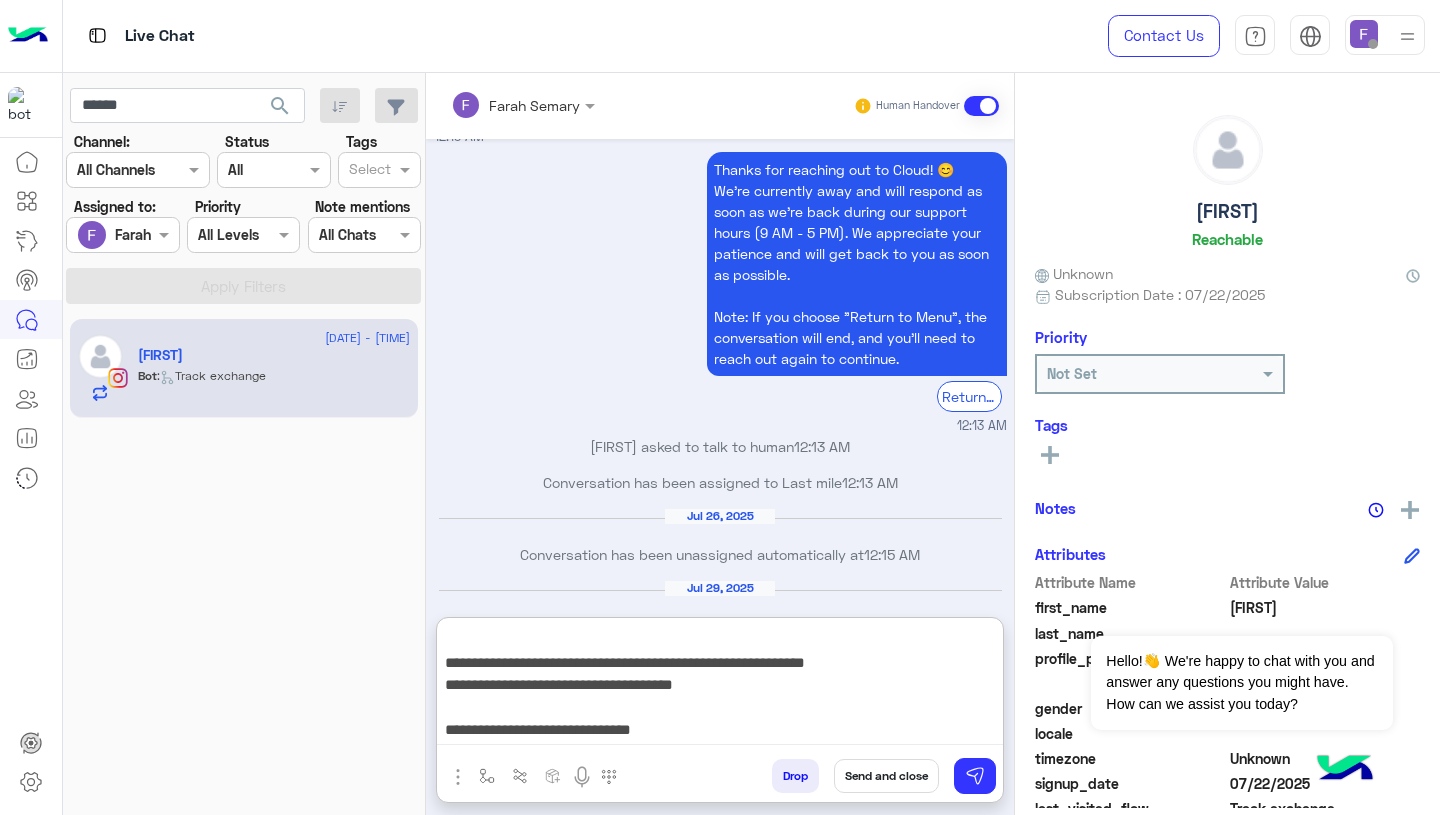 scroll, scrollTop: 177, scrollLeft: 0, axis: vertical 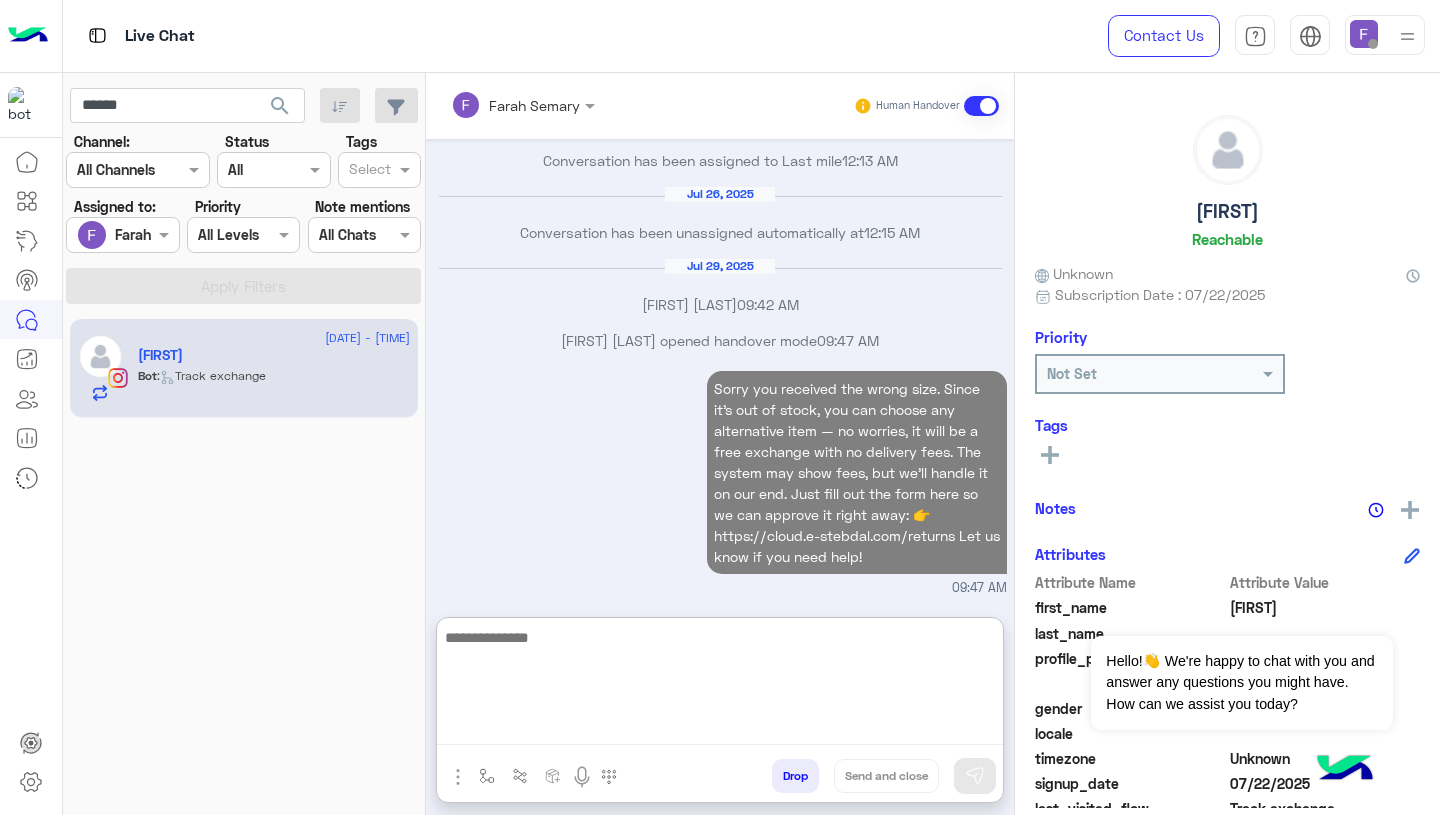 click on "Sorry you received the wrong size.
Since it's out of stock, you can choose any alternative item — no worries, it will be a free exchange with no delivery fees.
The system may show fees, but we’ll handle it on our end.
Just fill out the form here so we can approve it right away:
👉 https://cloud.e-stebdal.com/returns
Let us know if you need help!      09:47 AM" at bounding box center [720, 482] 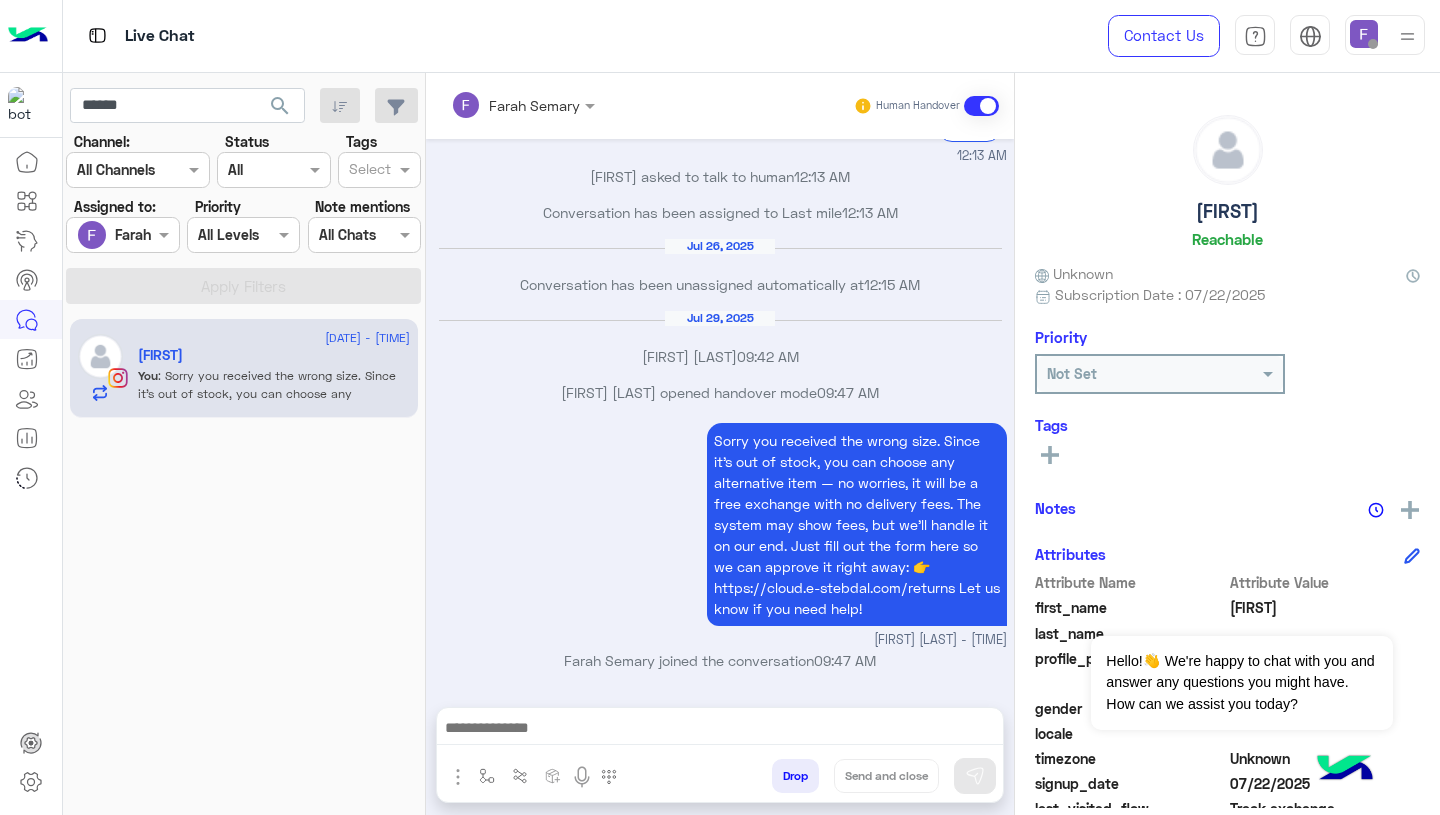 scroll, scrollTop: 2422, scrollLeft: 0, axis: vertical 